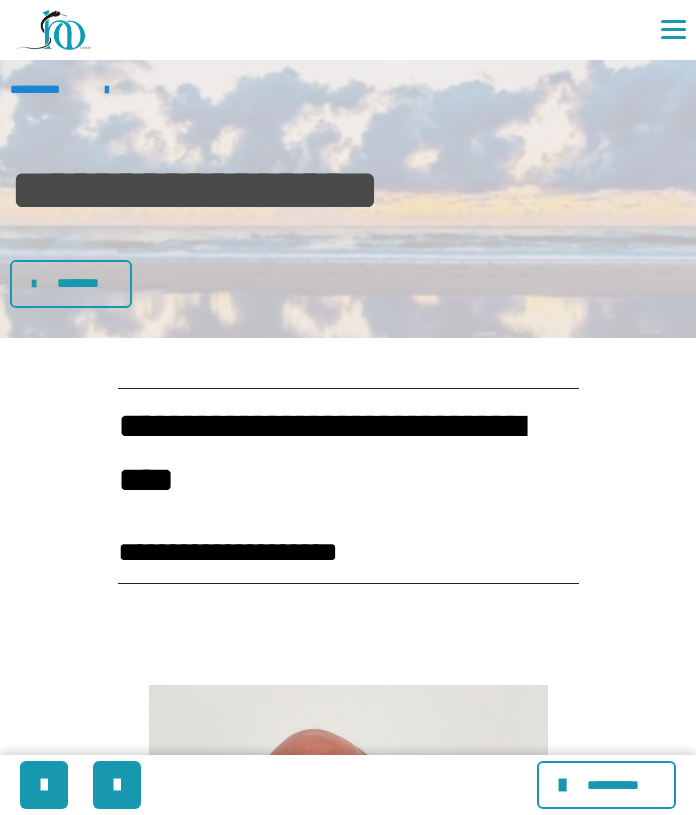 scroll, scrollTop: 1417, scrollLeft: 0, axis: vertical 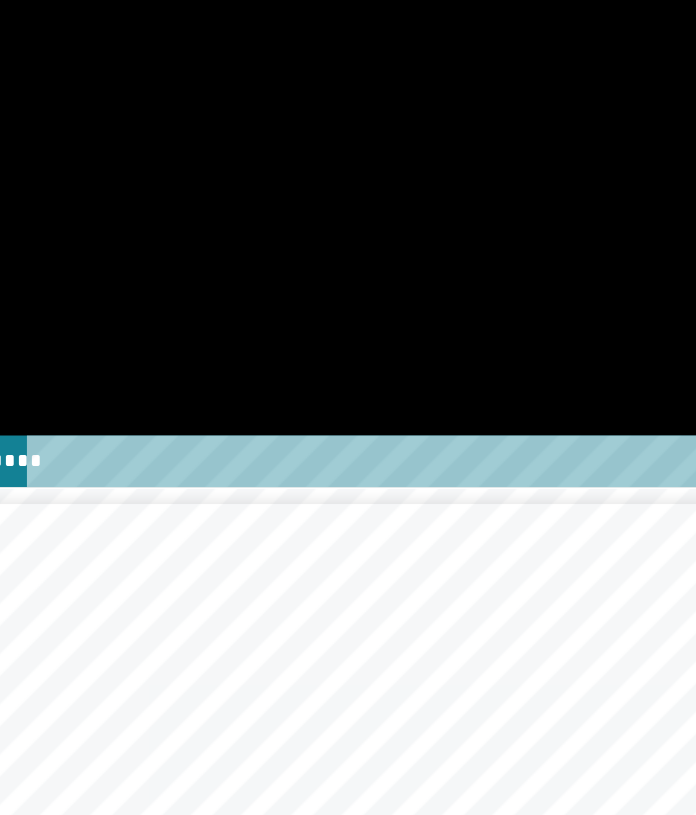 click at bounding box center [348, 265] 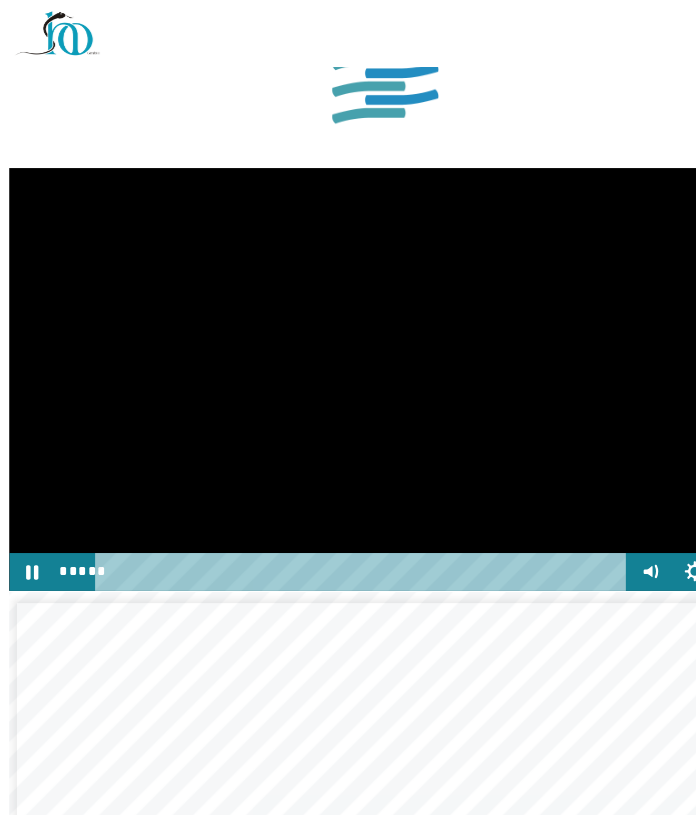 scroll, scrollTop: 1337, scrollLeft: 0, axis: vertical 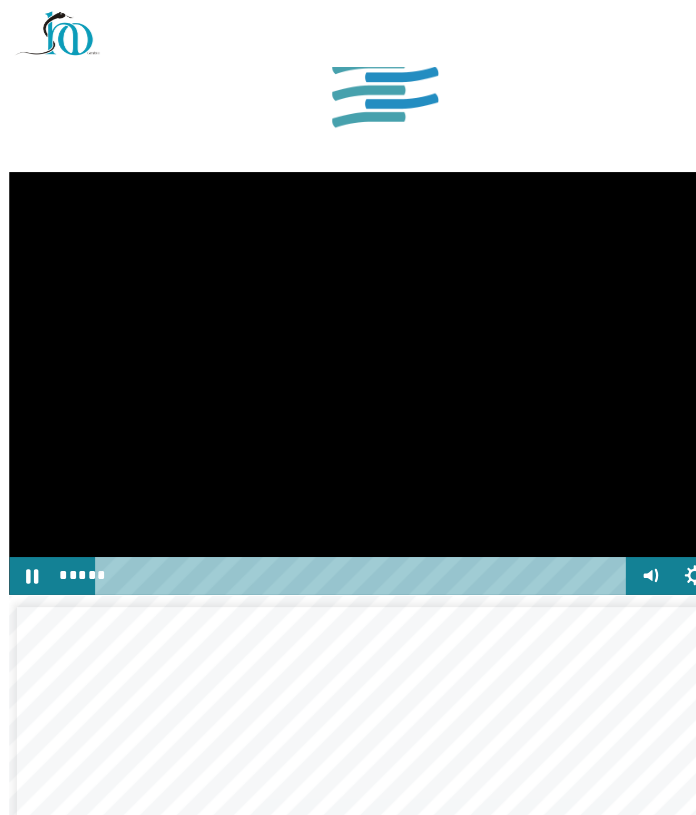 click at bounding box center (348, 345) 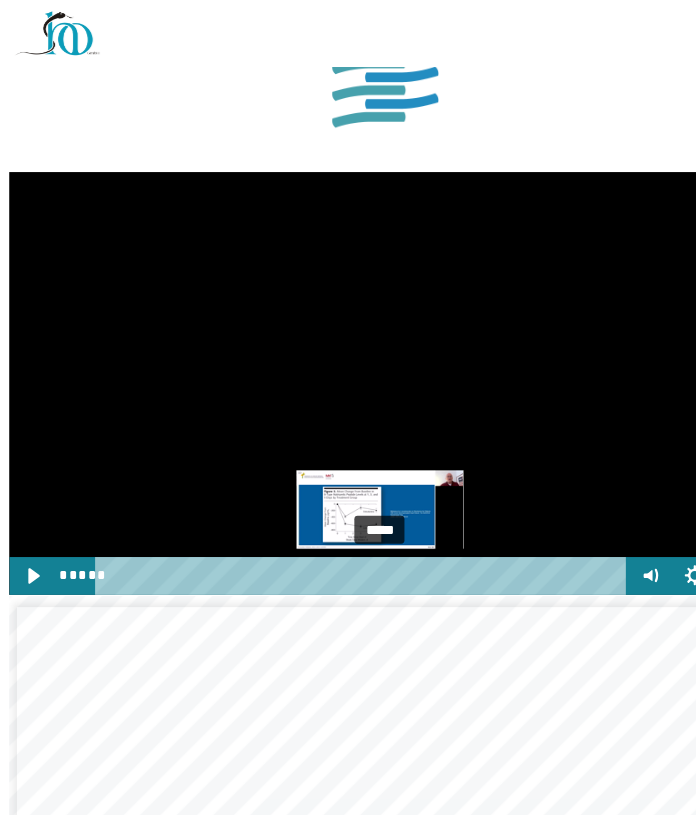 click at bounding box center [343, 517] 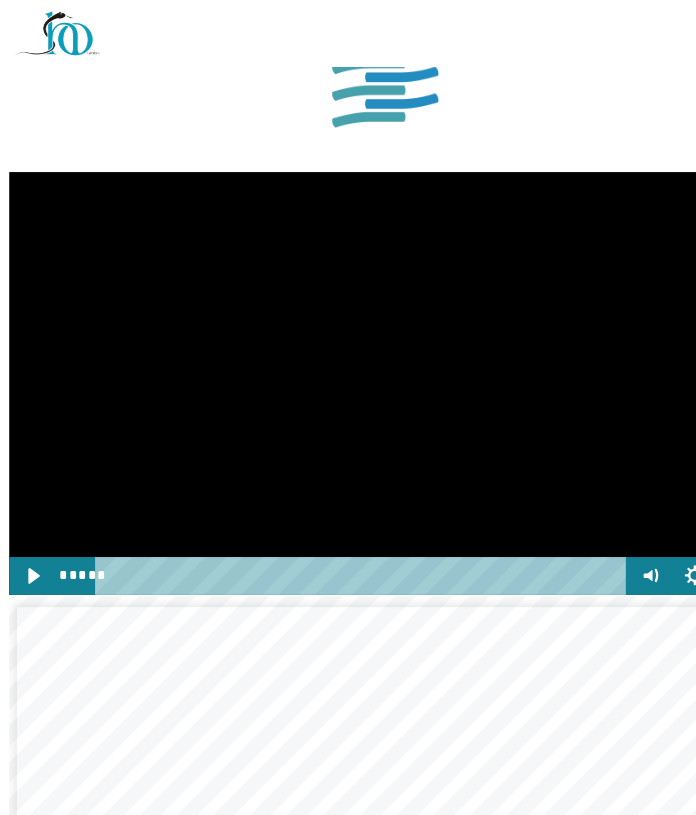 click at bounding box center (348, 345) 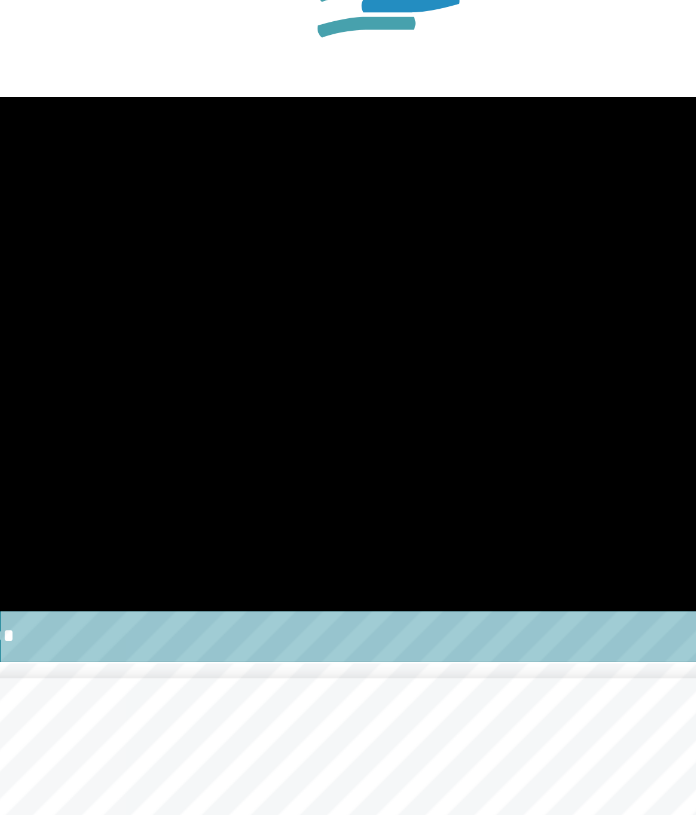 scroll, scrollTop: 1337, scrollLeft: 0, axis: vertical 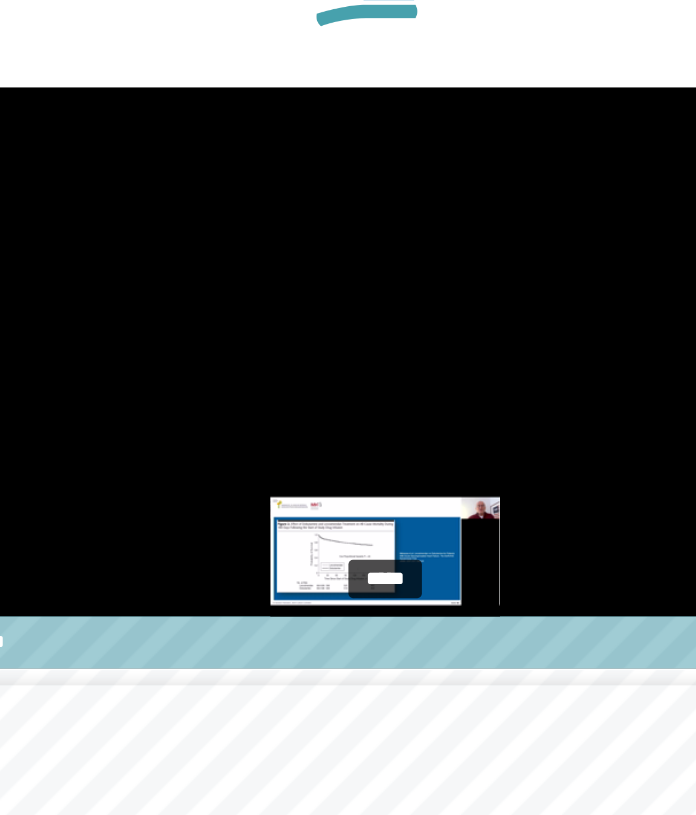 click at bounding box center (345, 517) 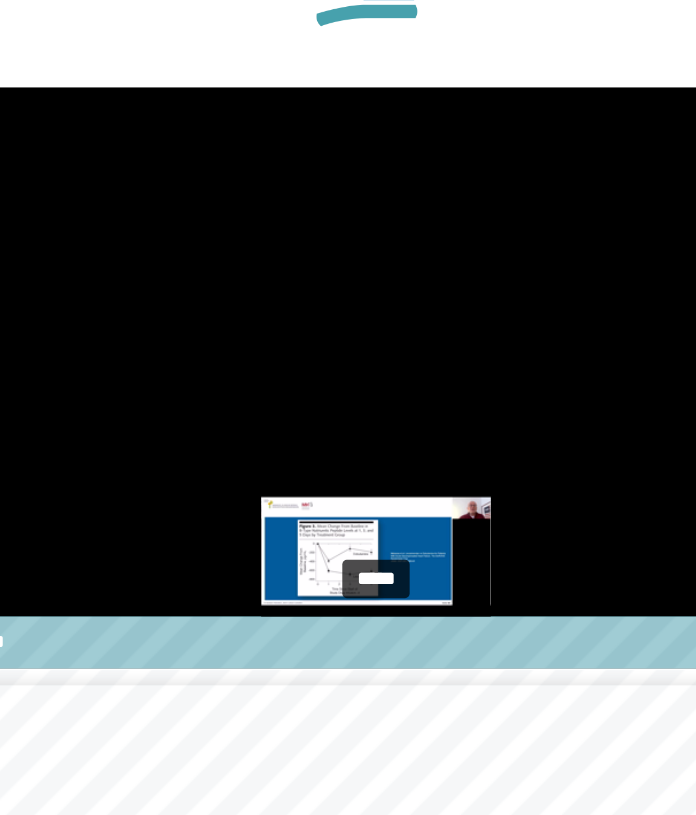 click at bounding box center (345, 517) 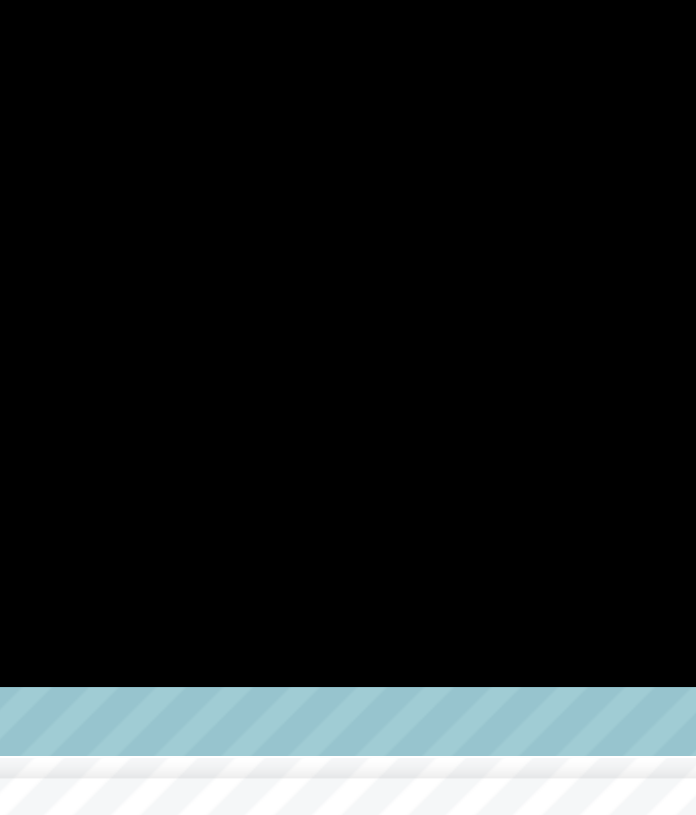 scroll, scrollTop: 1337, scrollLeft: 0, axis: vertical 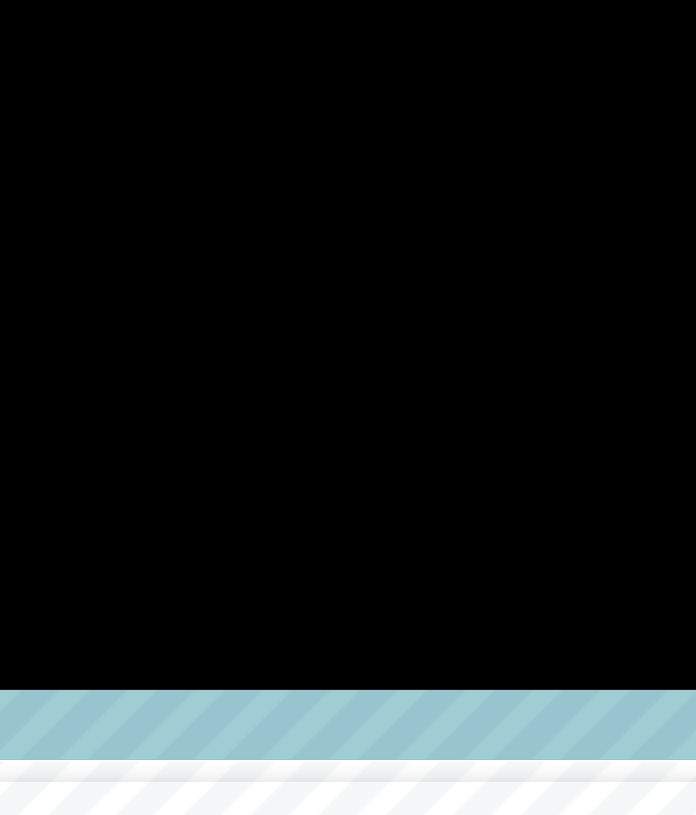click at bounding box center [348, 345] 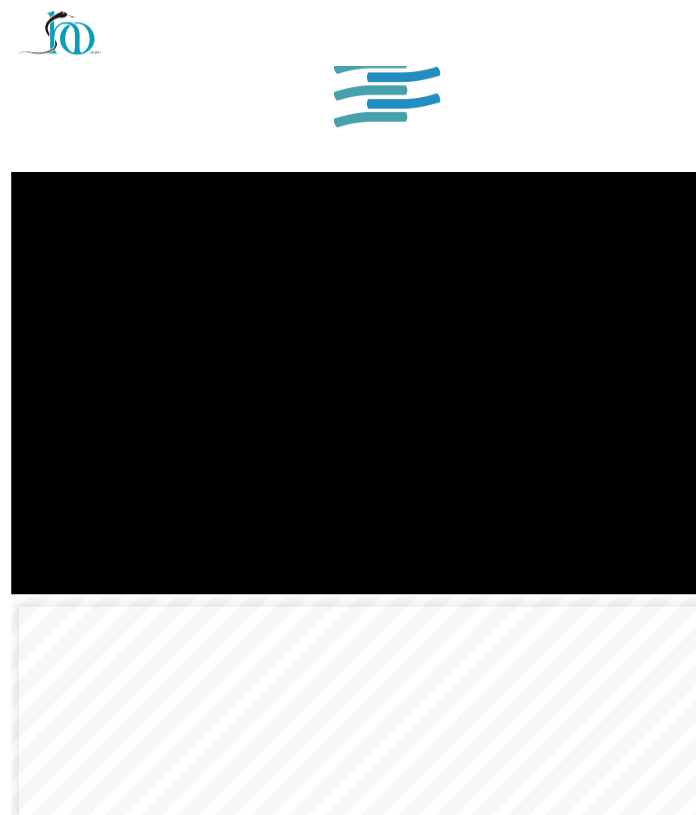 scroll, scrollTop: 1337, scrollLeft: 0, axis: vertical 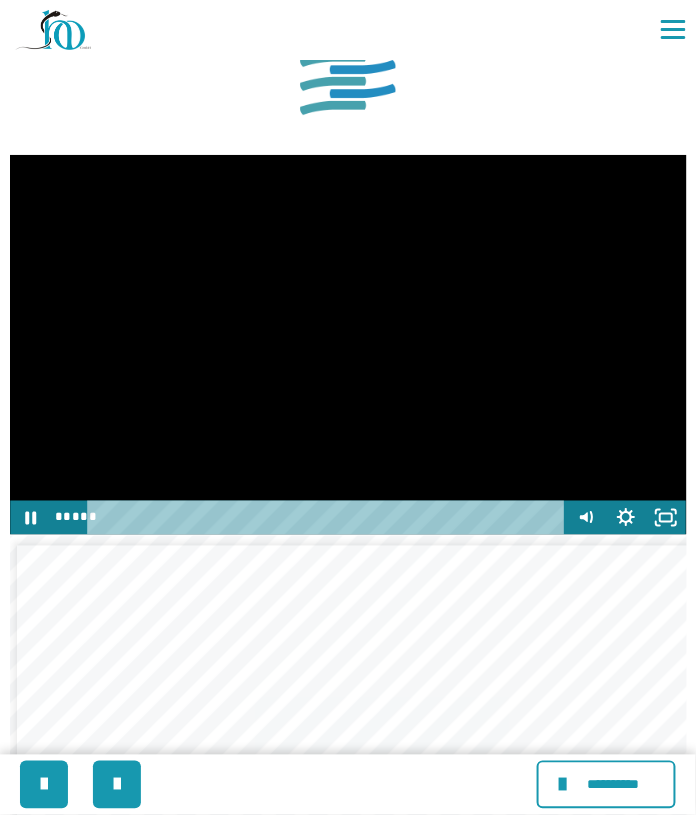 click at bounding box center (348, 345) 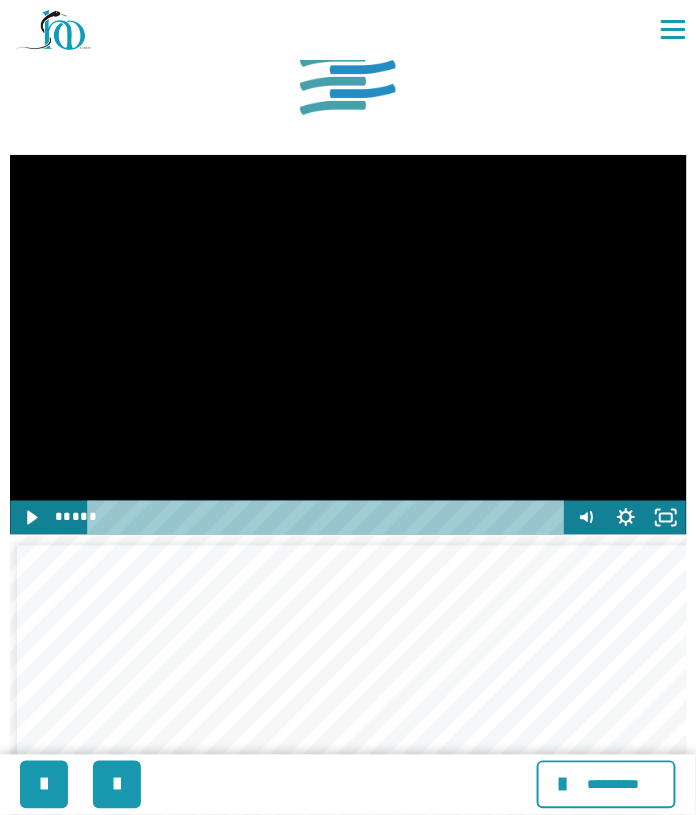 click at bounding box center (348, 345) 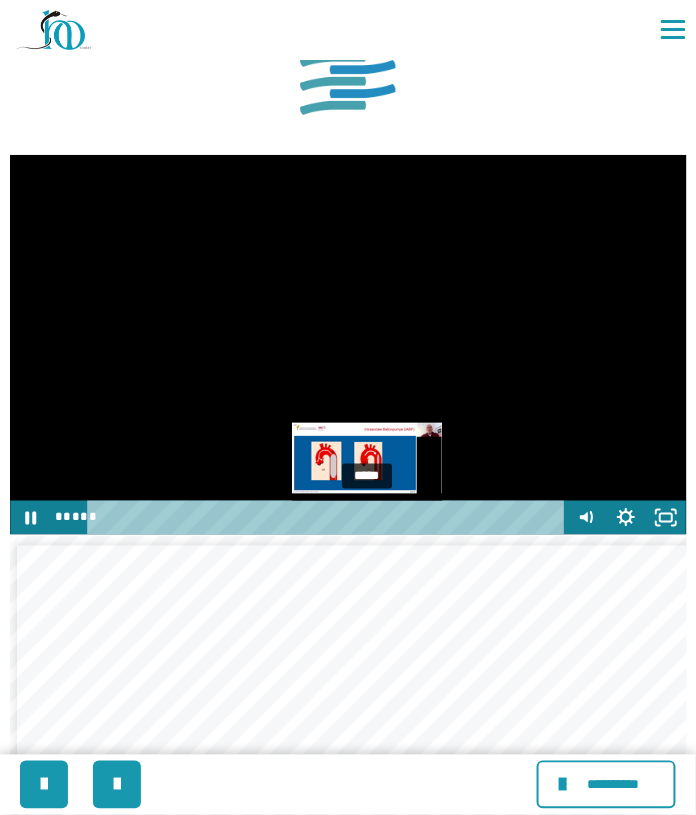 click at bounding box center (367, 517) 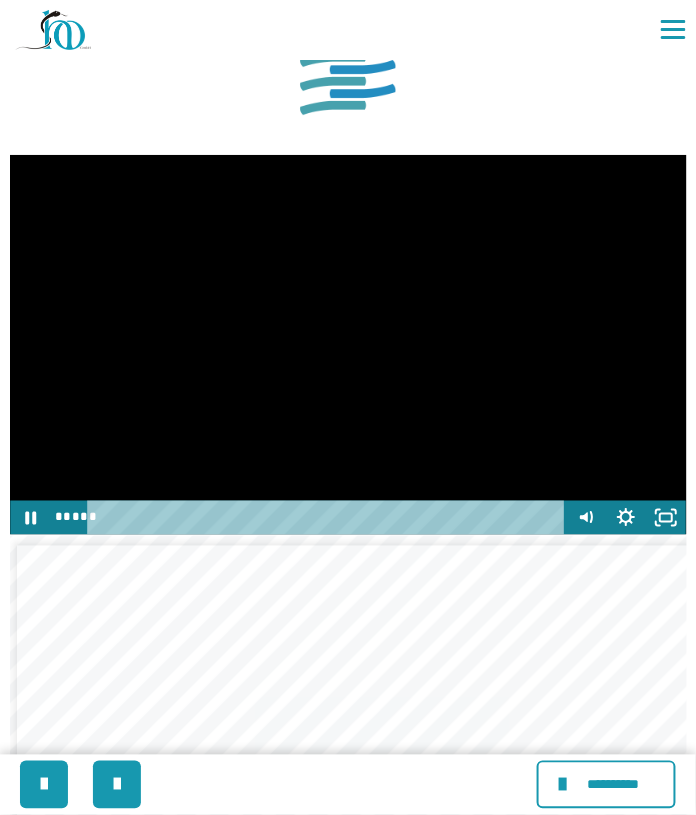 click at bounding box center (348, 345) 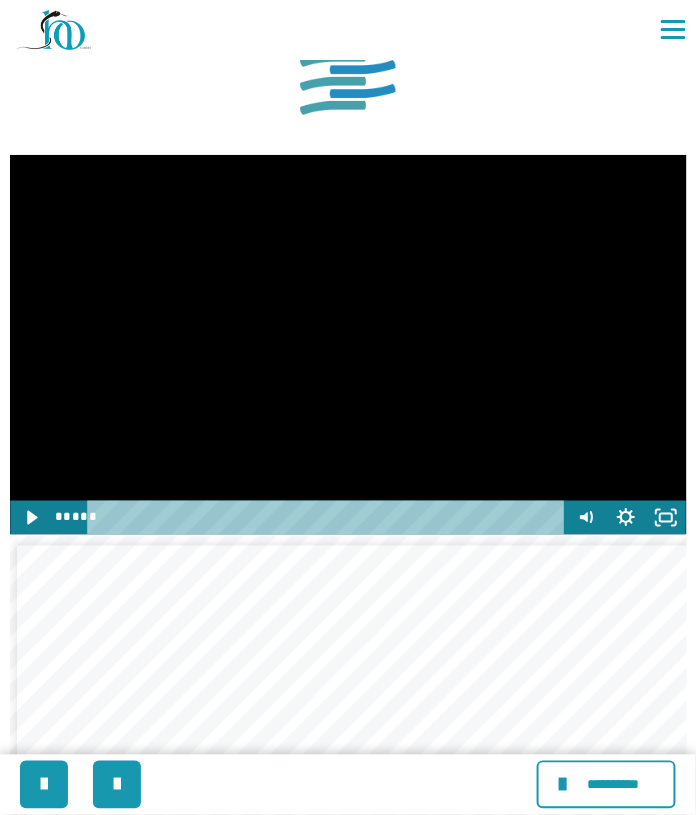 click at bounding box center [348, 345] 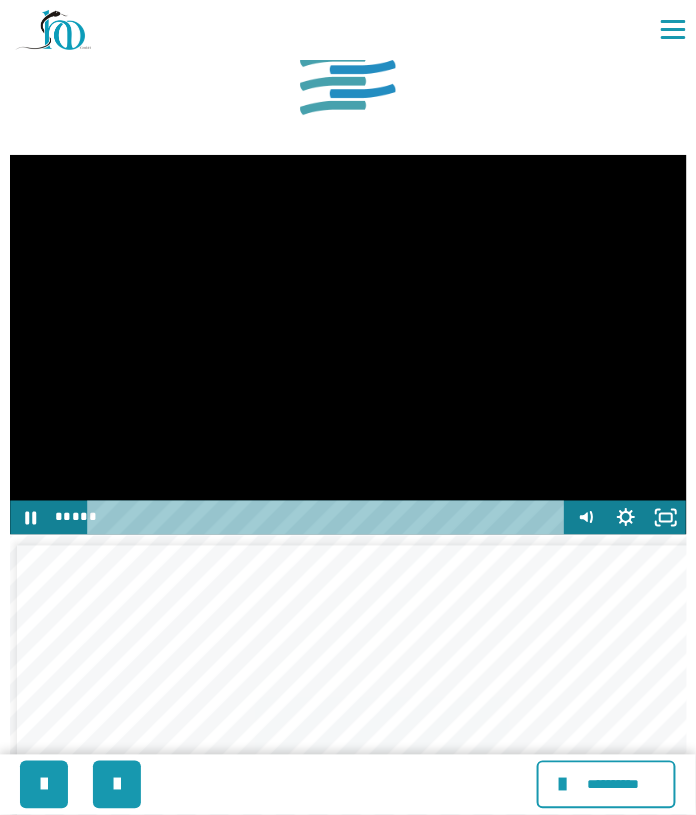 click at bounding box center [348, 345] 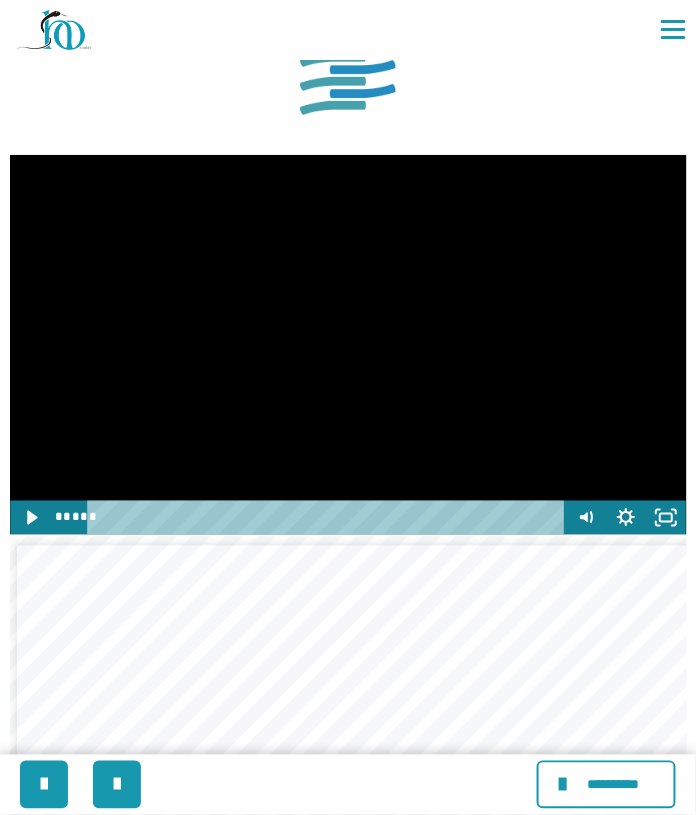 click at bounding box center [348, 345] 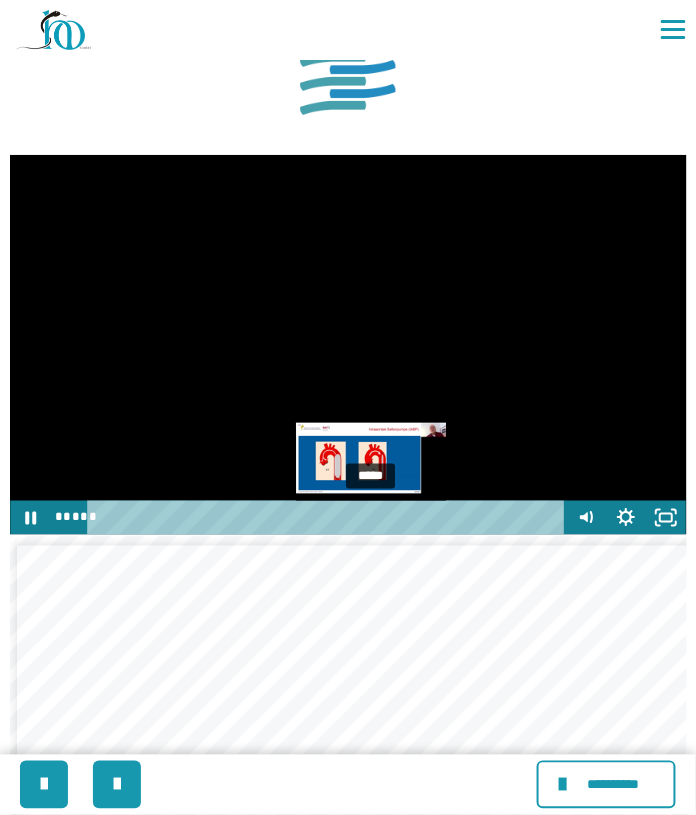 click at bounding box center [375, 517] 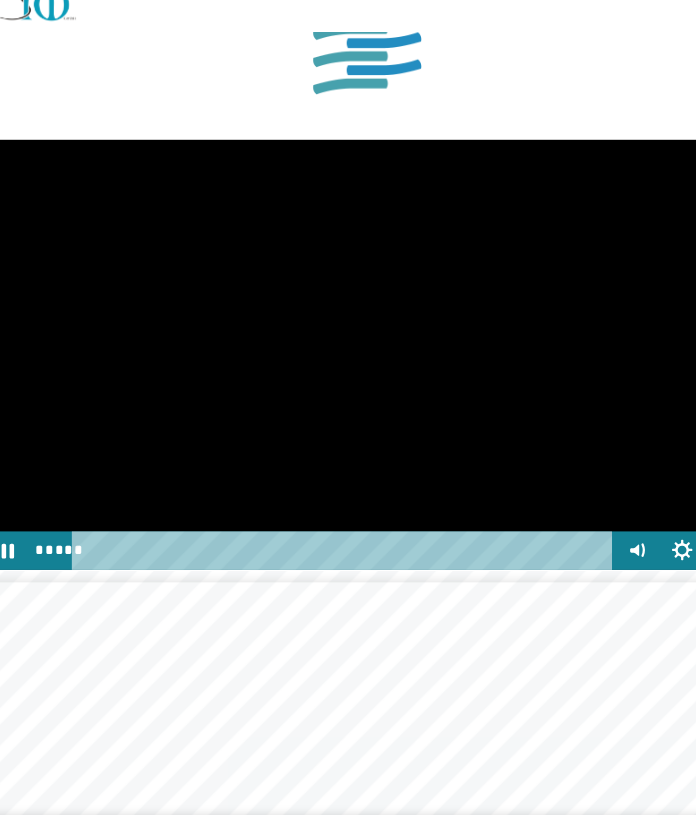 scroll, scrollTop: 1337, scrollLeft: 0, axis: vertical 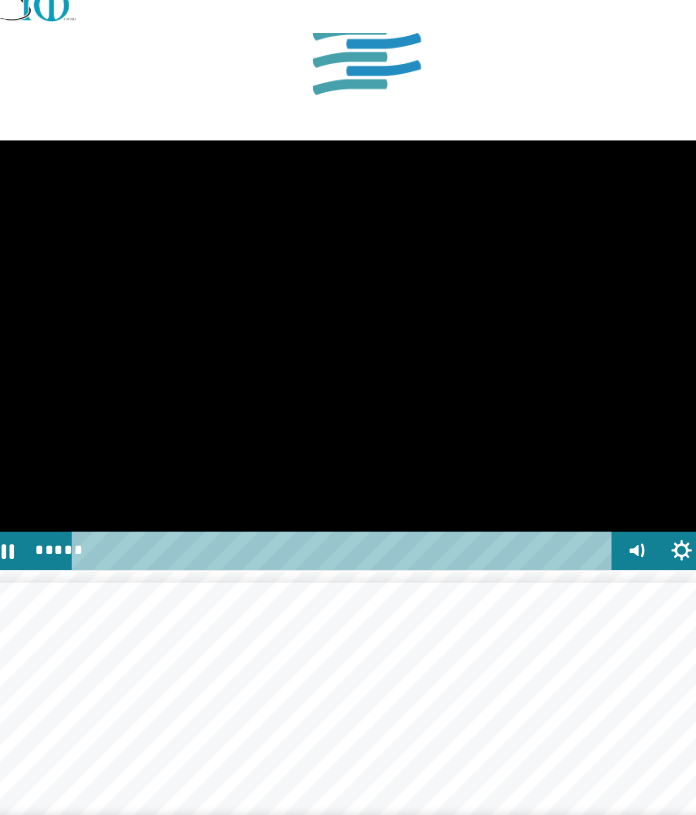 click at bounding box center [348, 345] 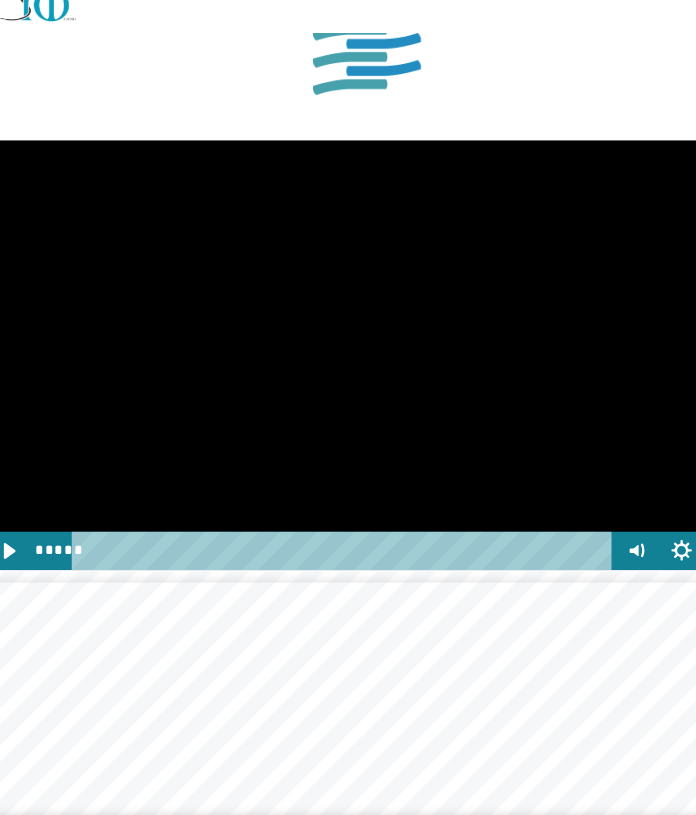 click at bounding box center (348, 345) 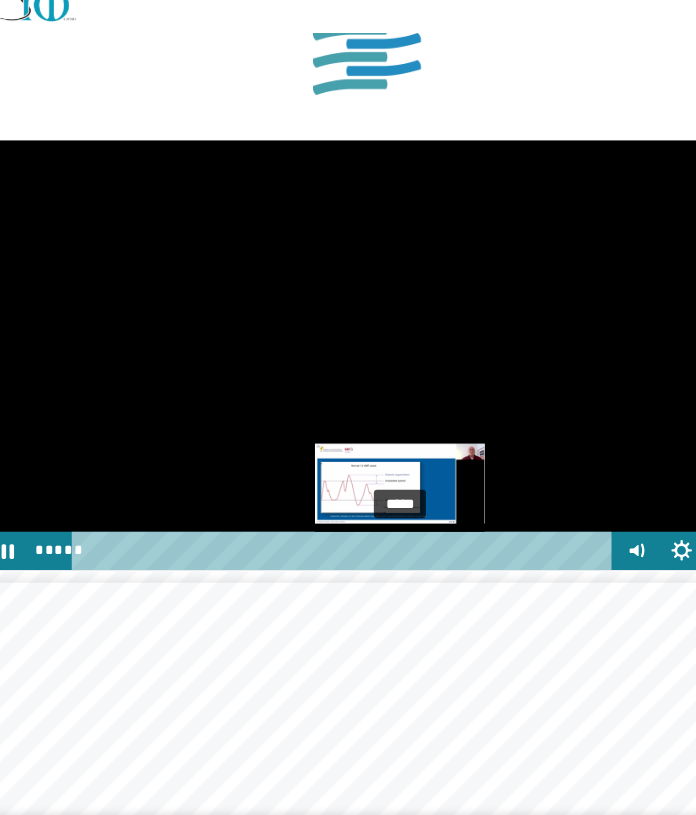 click at bounding box center (383, 517) 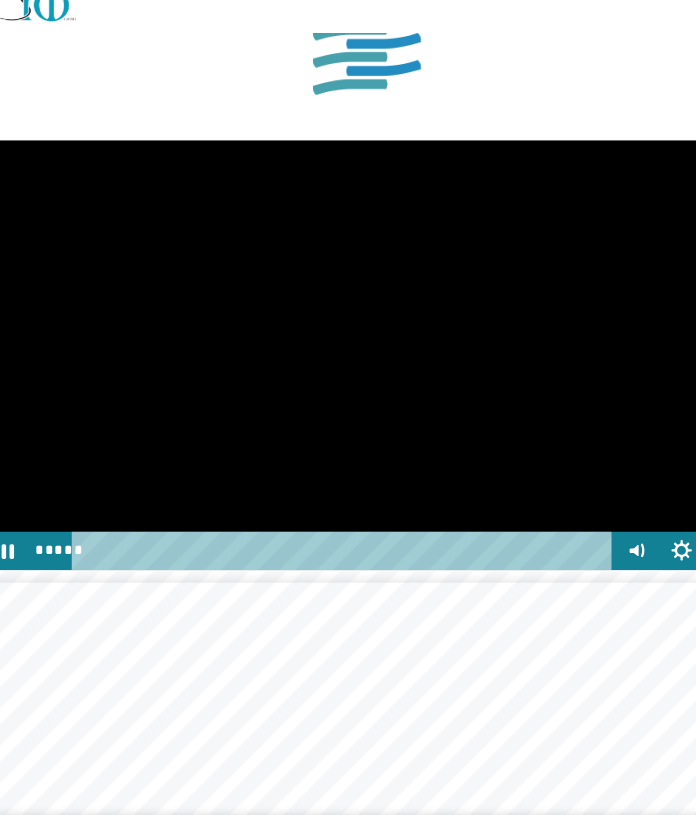 click at bounding box center (348, 345) 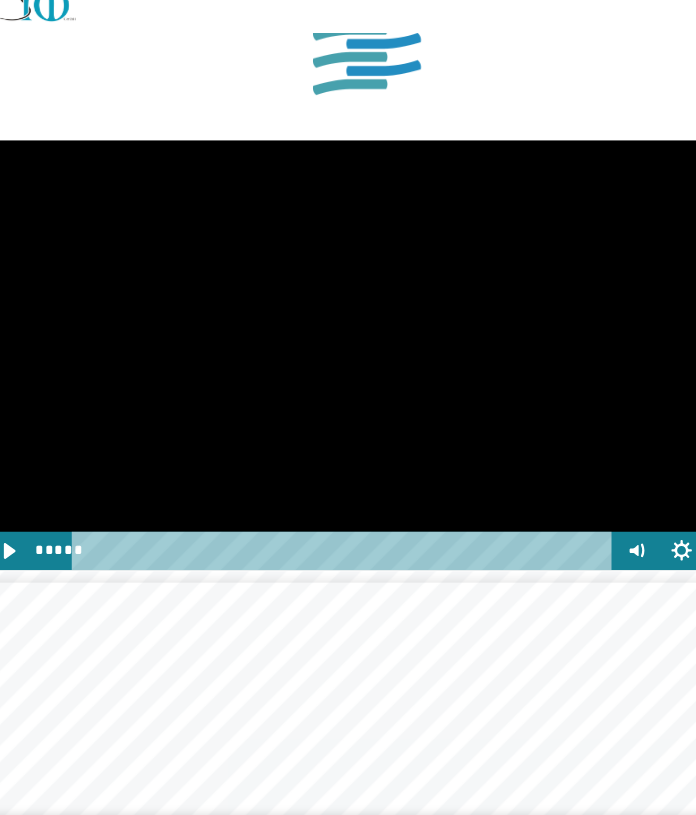 click at bounding box center (348, 345) 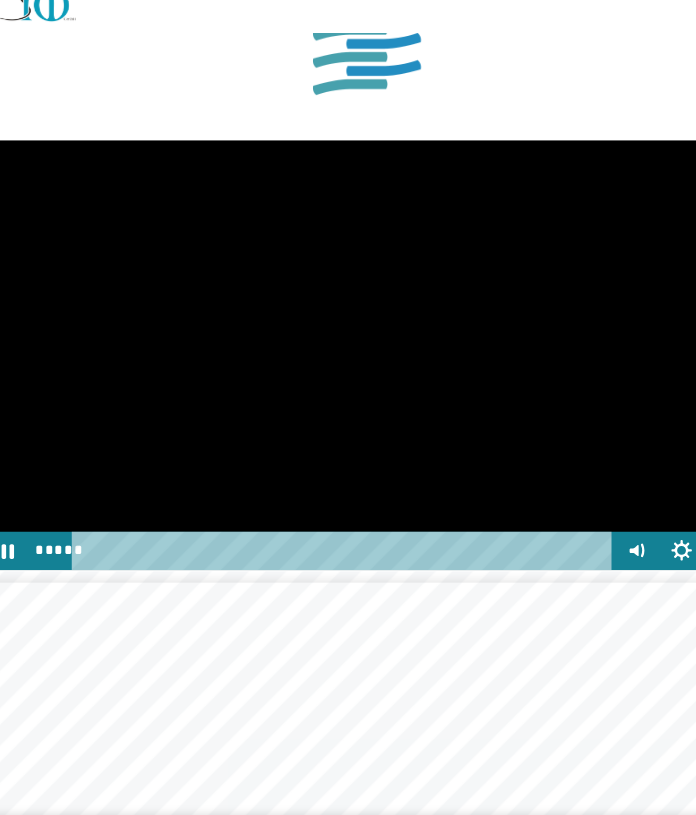 click at bounding box center (348, 345) 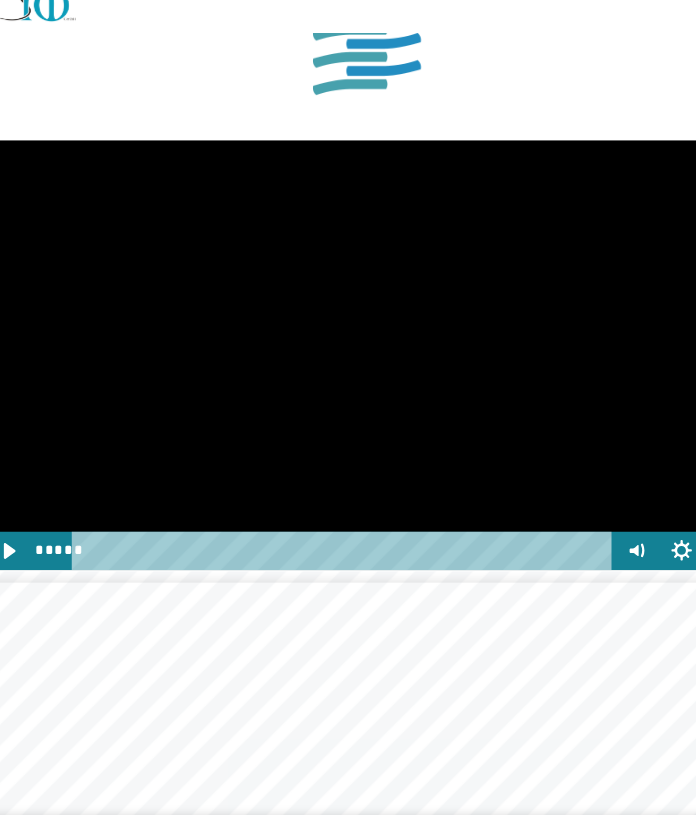 click at bounding box center [348, 345] 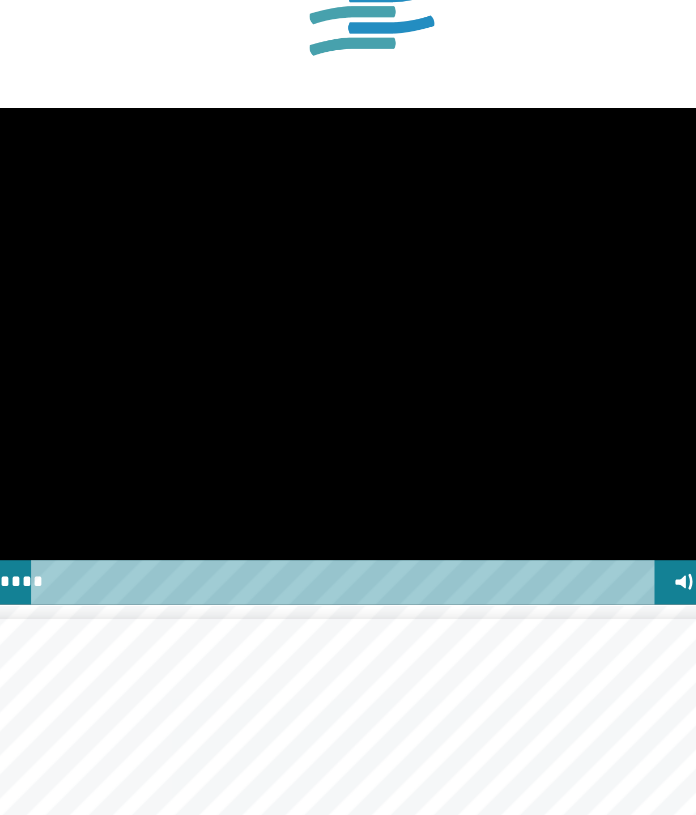 scroll, scrollTop: 1337, scrollLeft: 0, axis: vertical 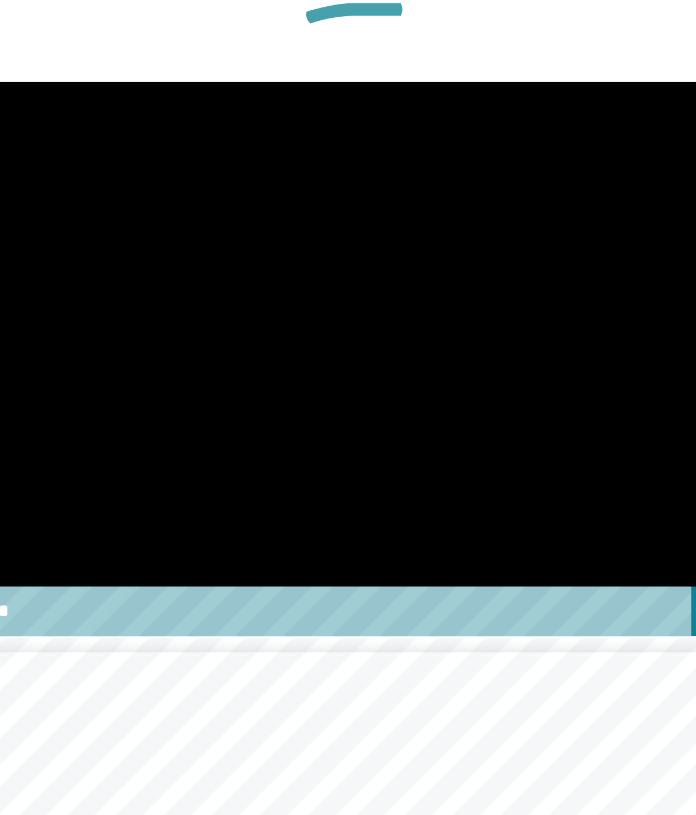 click at bounding box center (348, 345) 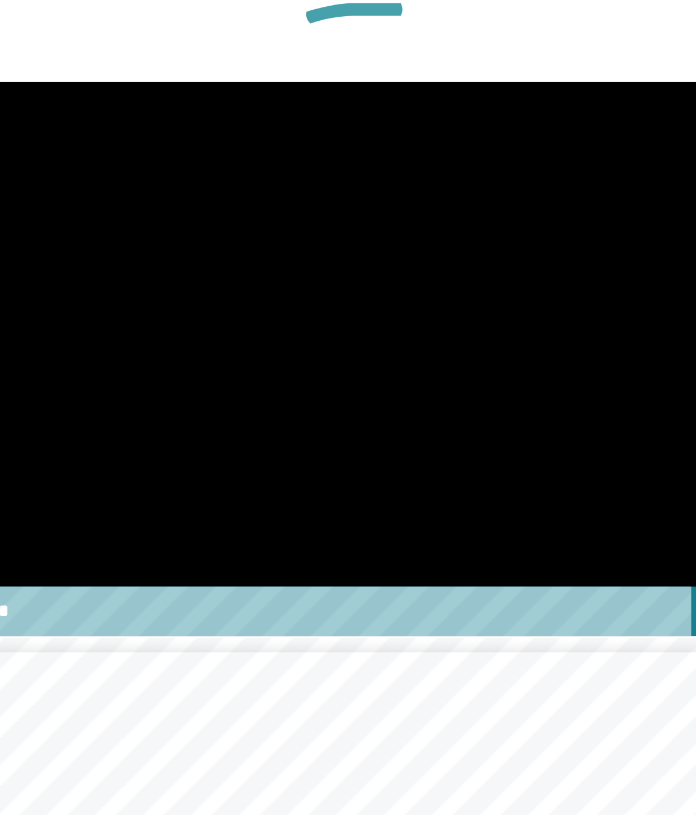 click at bounding box center [348, 345] 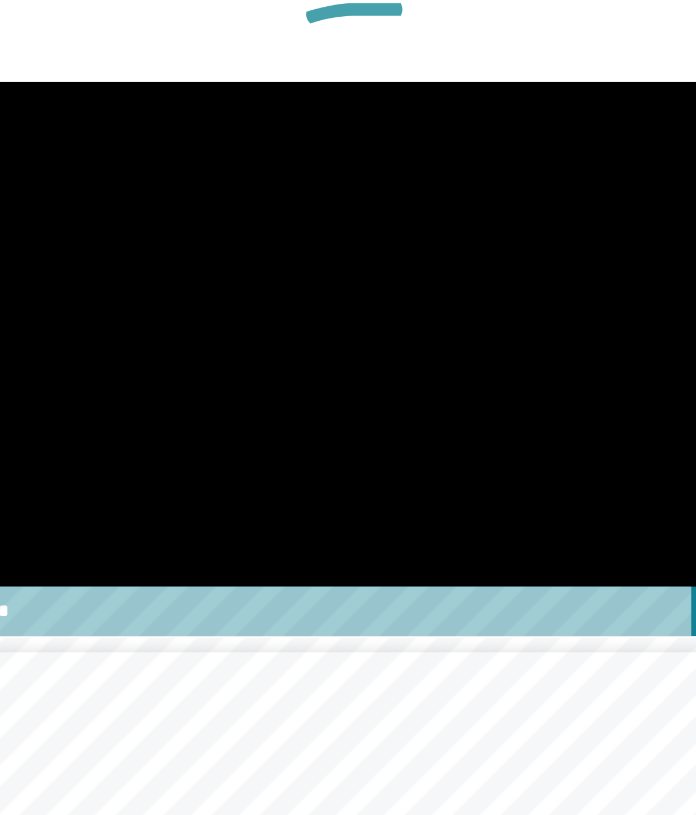 click at bounding box center [348, 345] 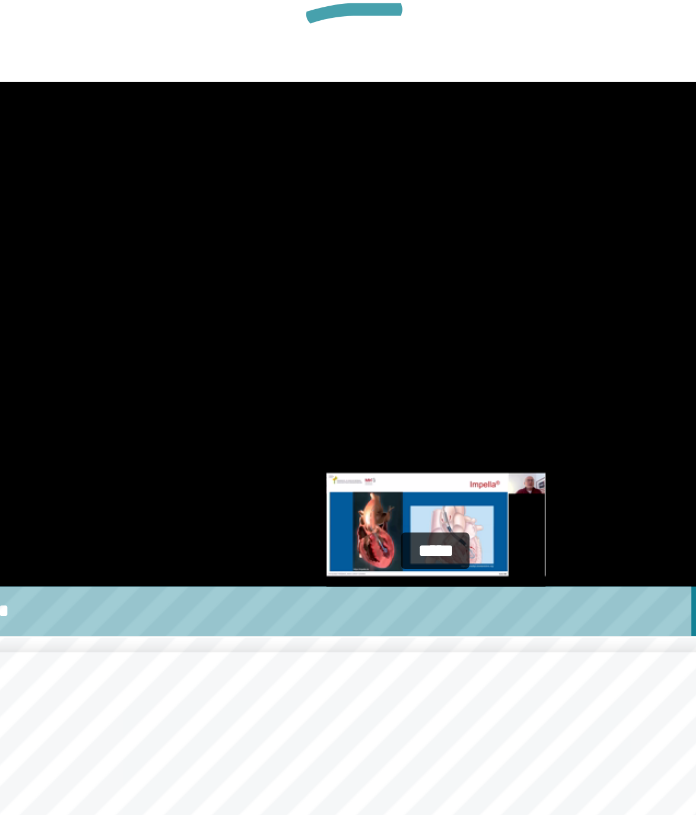click at bounding box center [392, 517] 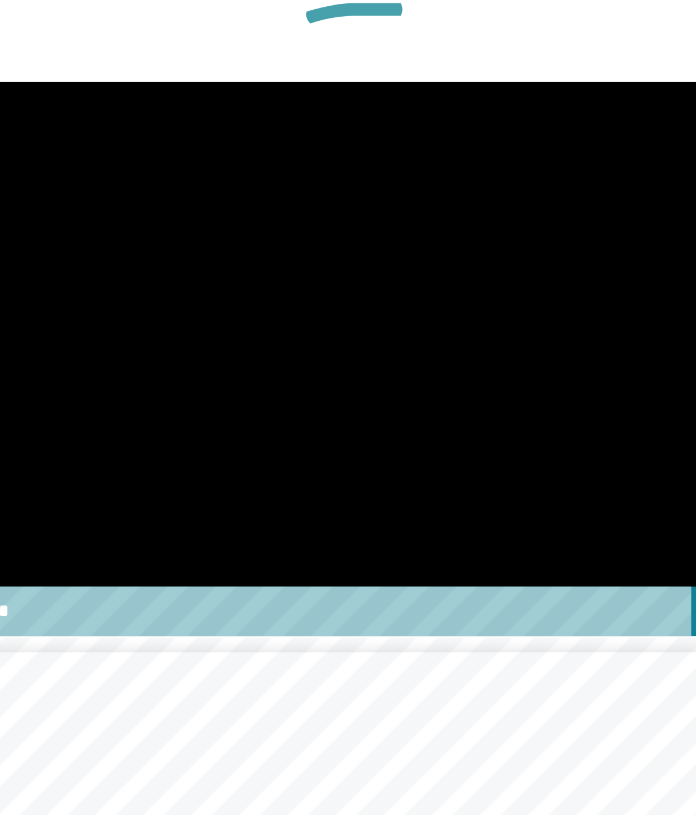 click at bounding box center (348, 345) 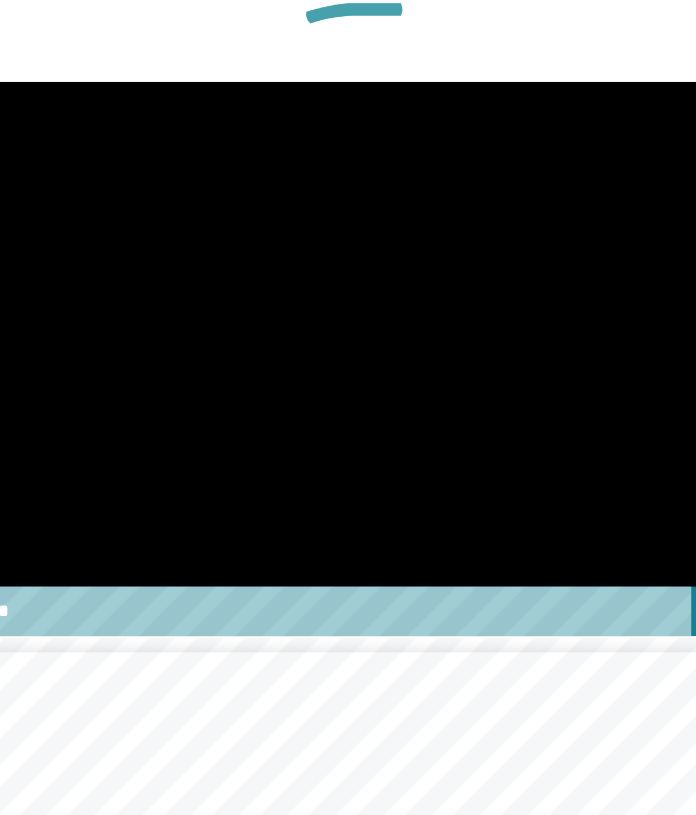 click at bounding box center [348, 345] 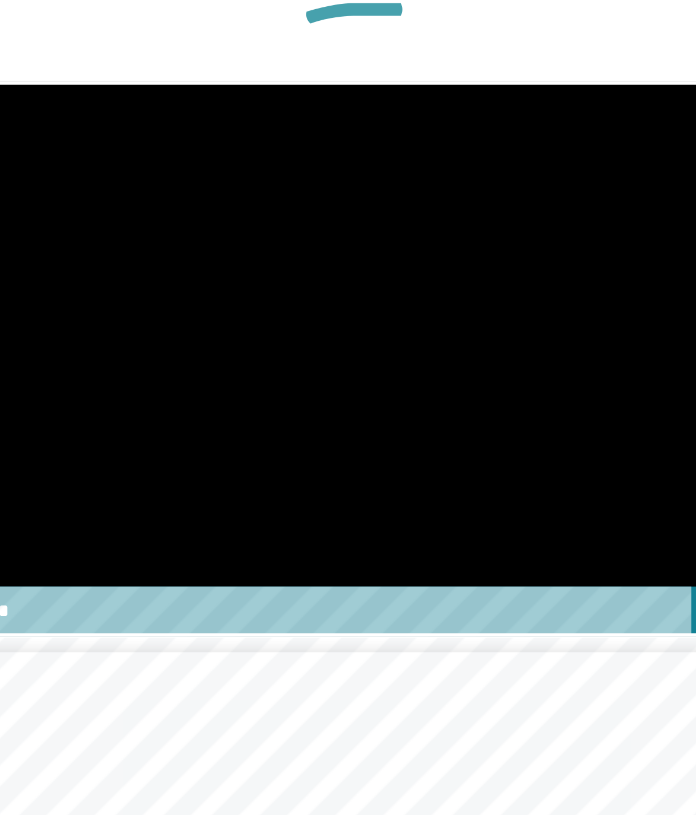 scroll, scrollTop: 1337, scrollLeft: 0, axis: vertical 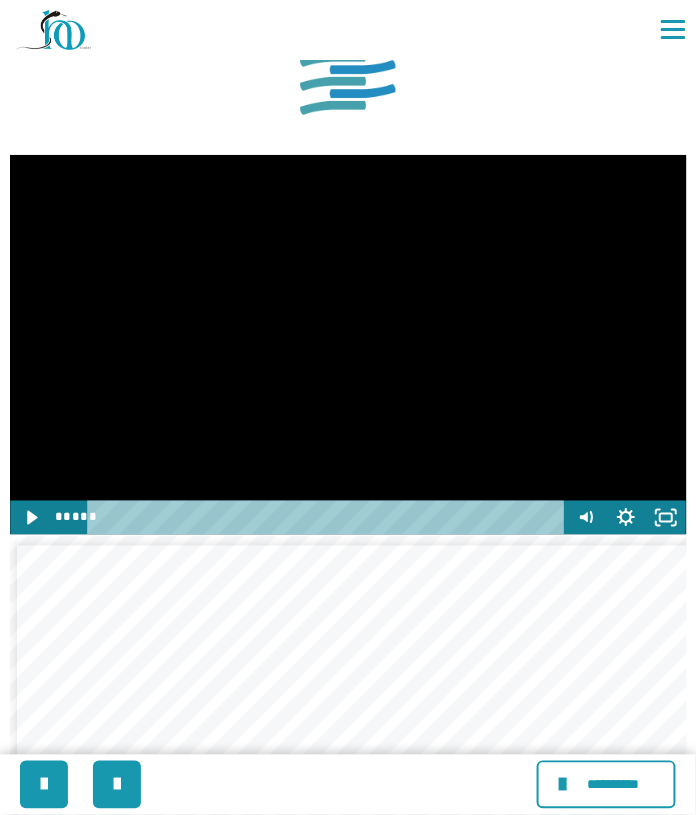 click at bounding box center (348, 345) 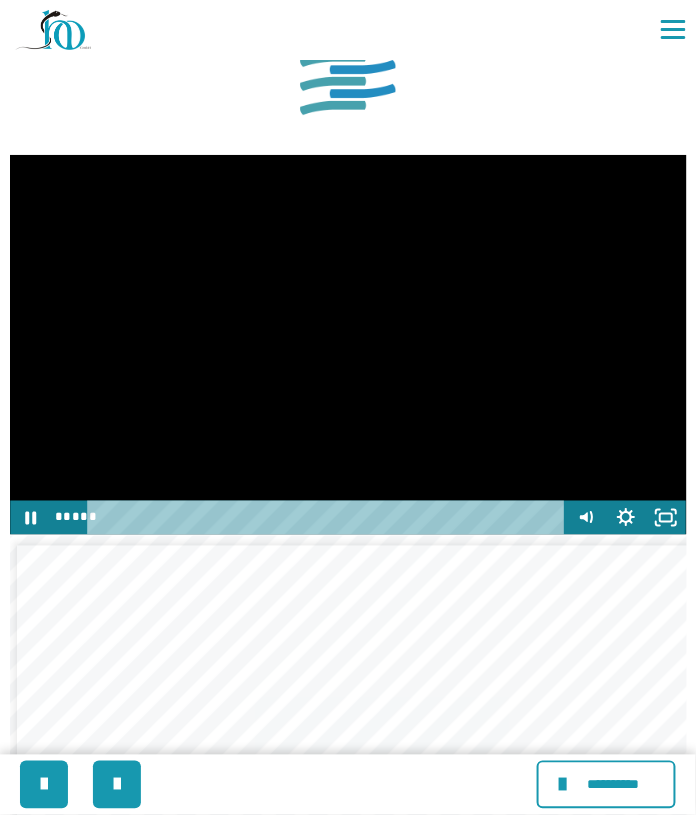 click at bounding box center (348, 345) 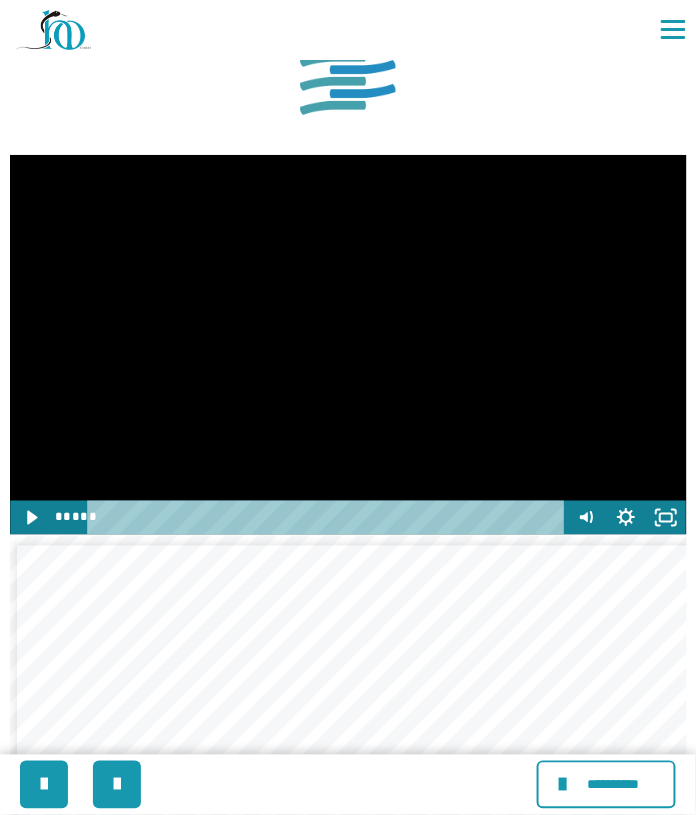 click at bounding box center [348, 345] 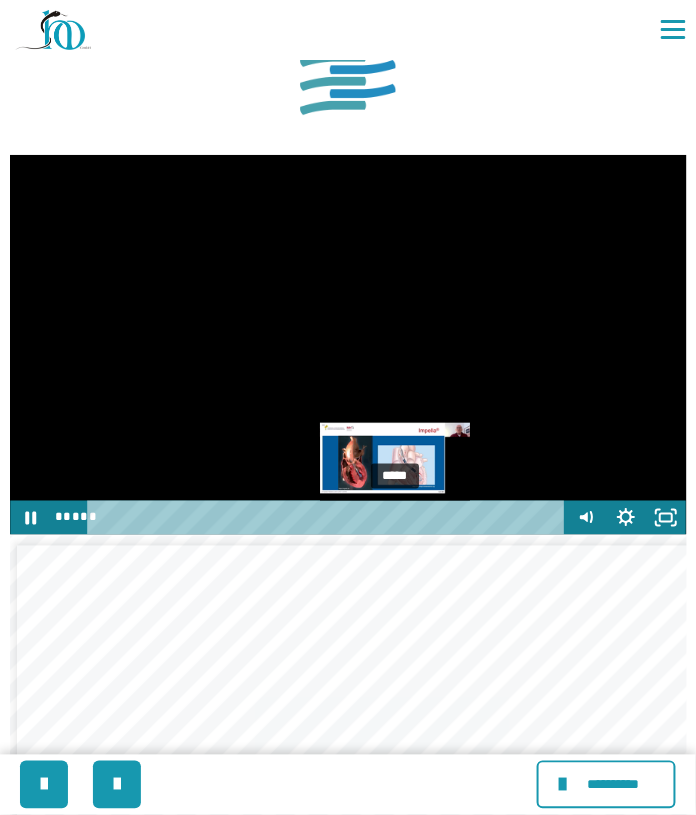 click at bounding box center (395, 517) 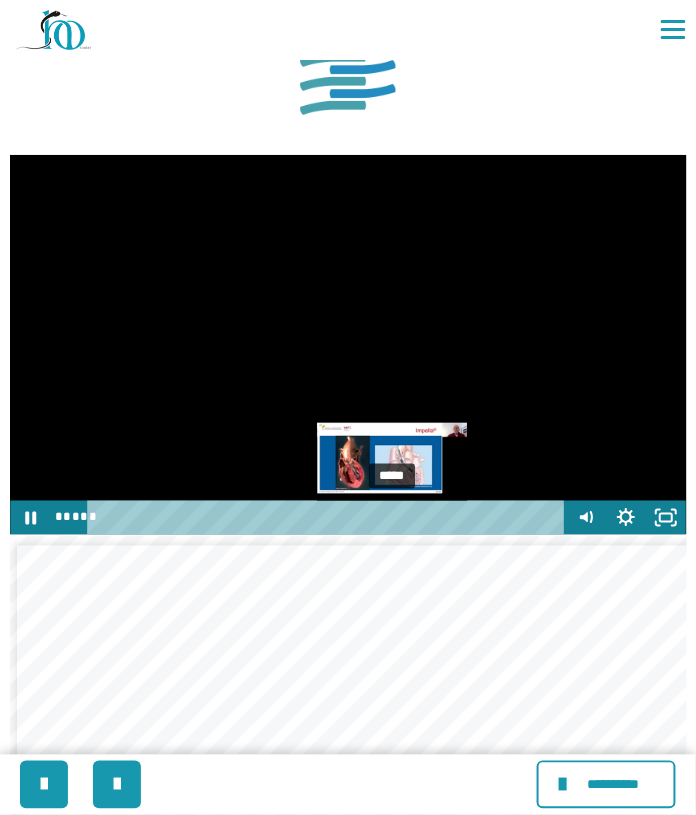 click at bounding box center (392, 517) 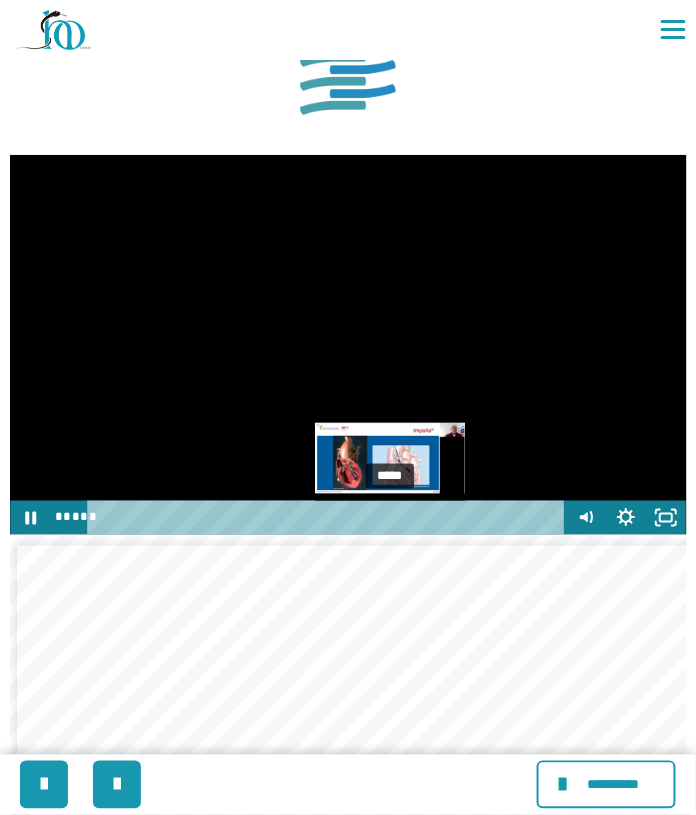 click at bounding box center [390, 517] 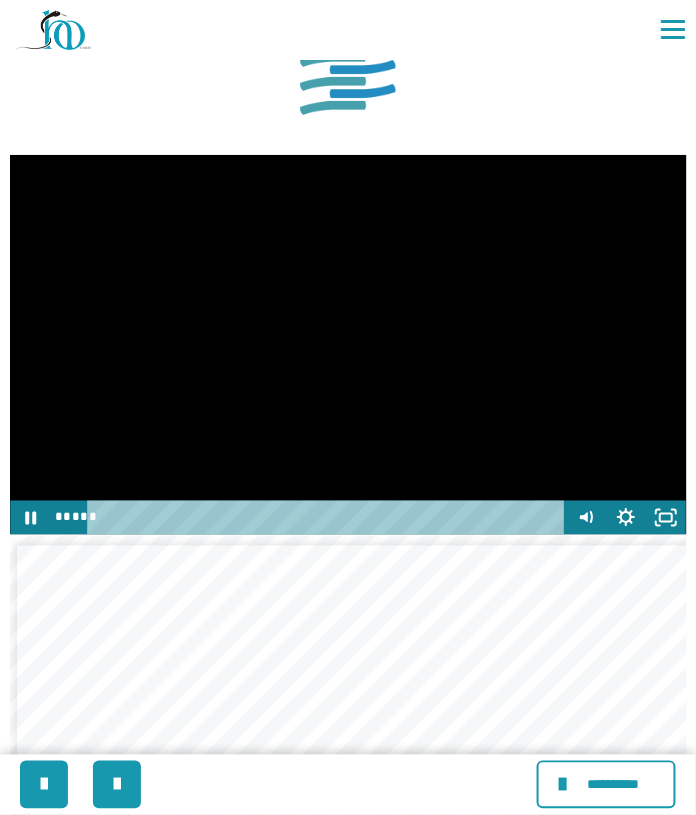 click at bounding box center [348, 345] 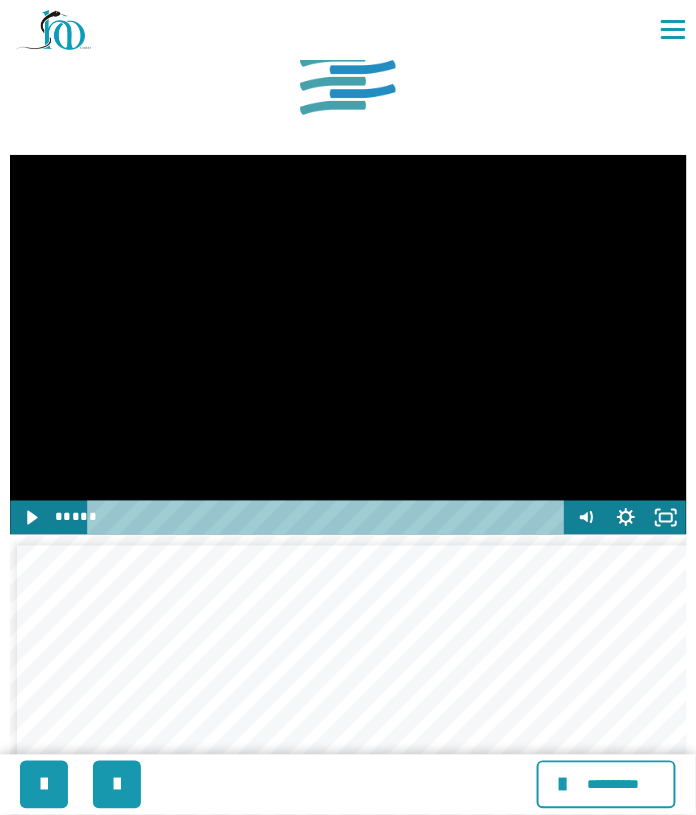 click at bounding box center [348, 345] 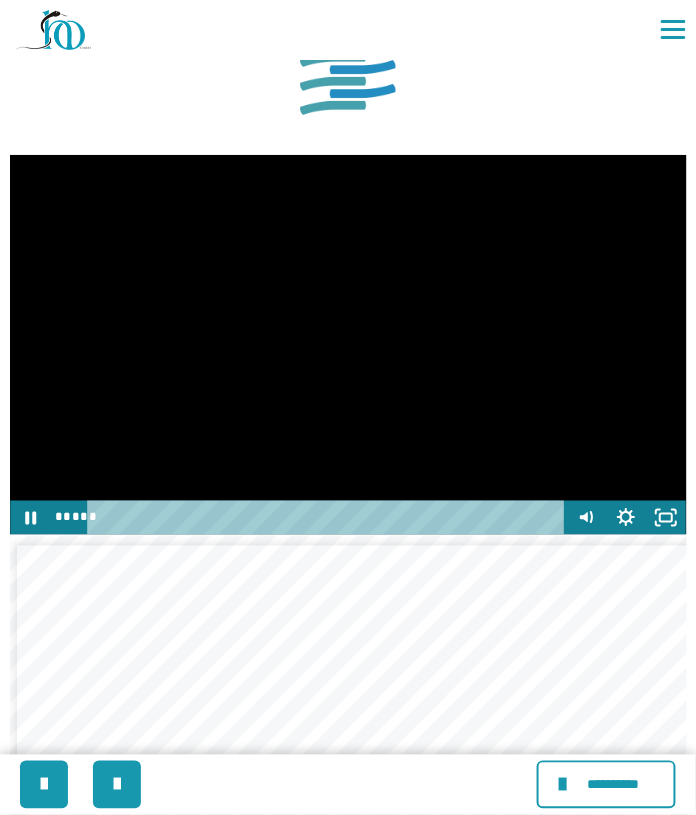 click at bounding box center [348, 345] 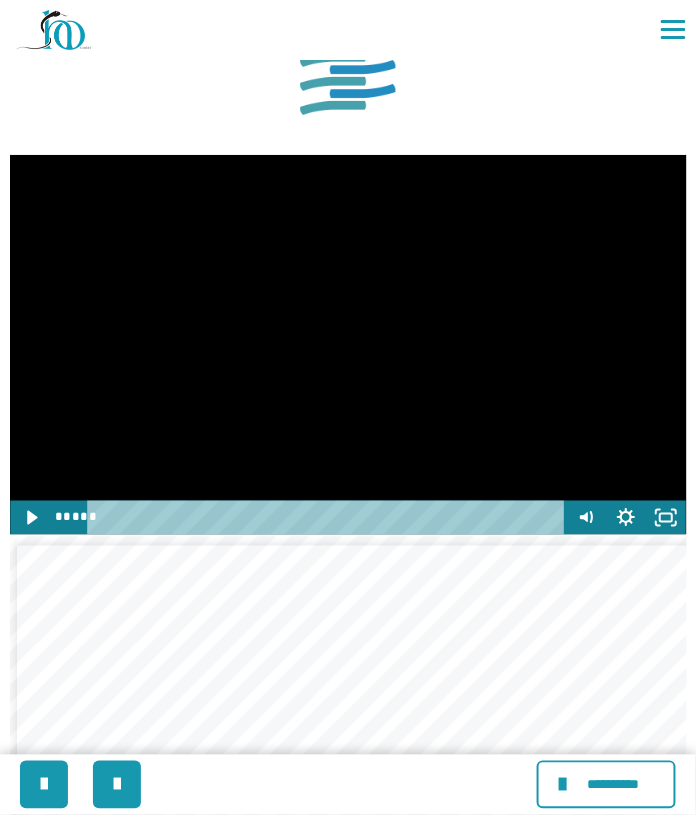 click at bounding box center (348, 345) 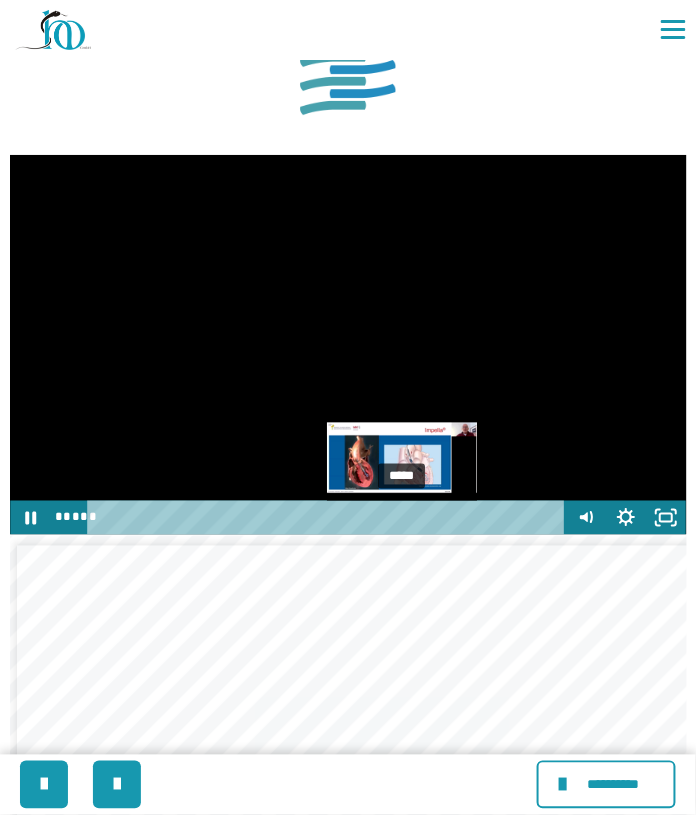 click at bounding box center [402, 517] 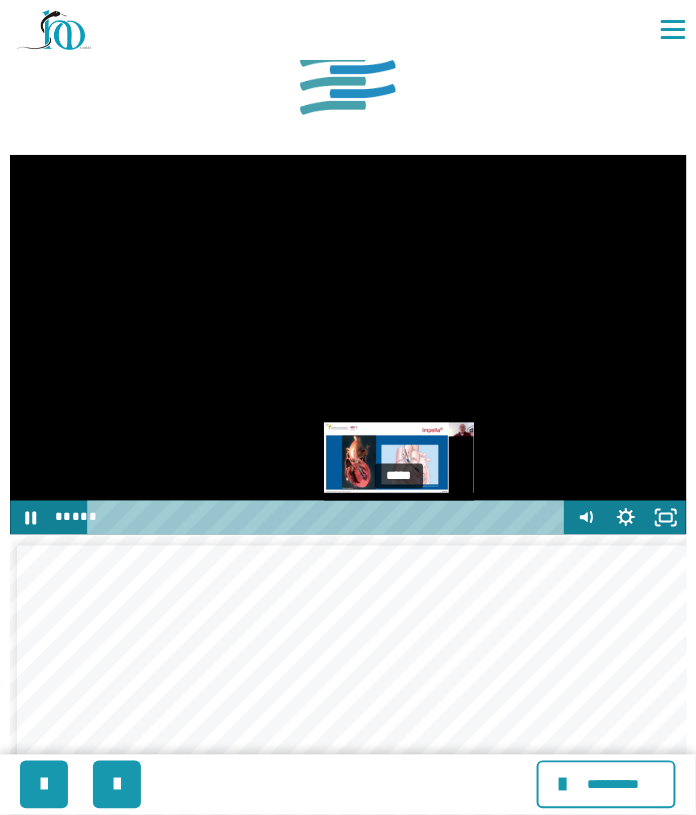 click at bounding box center (399, 517) 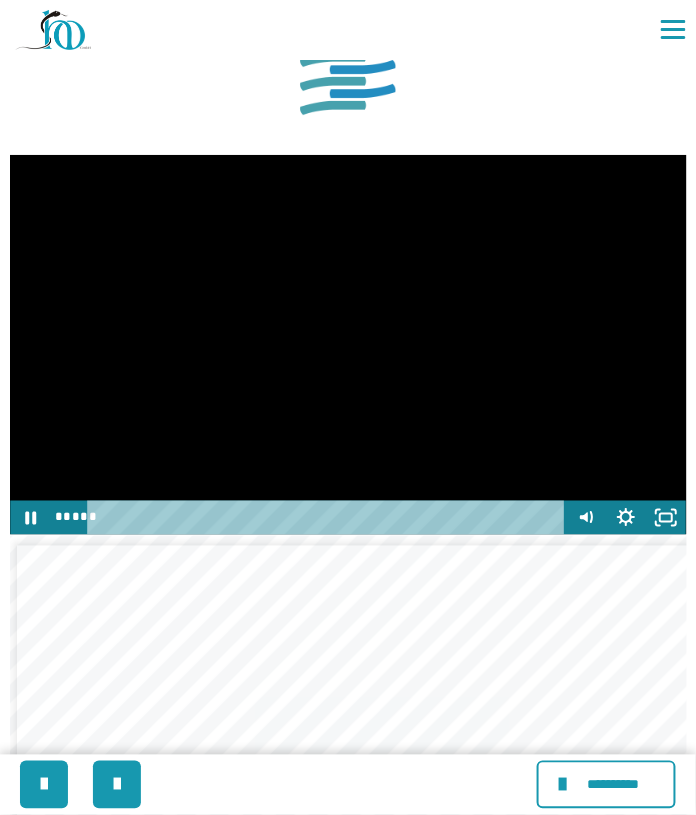 click at bounding box center [348, 345] 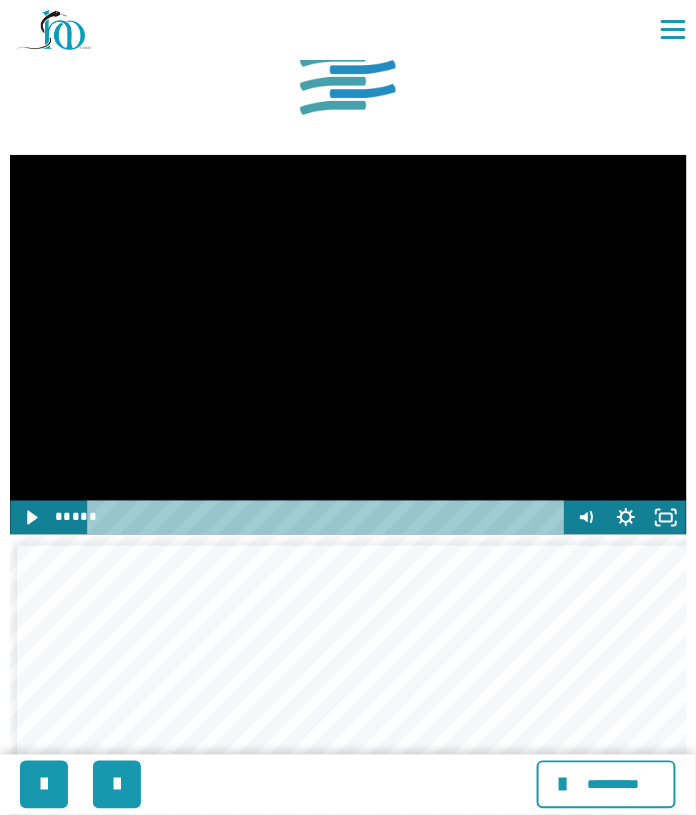 click at bounding box center [348, 345] 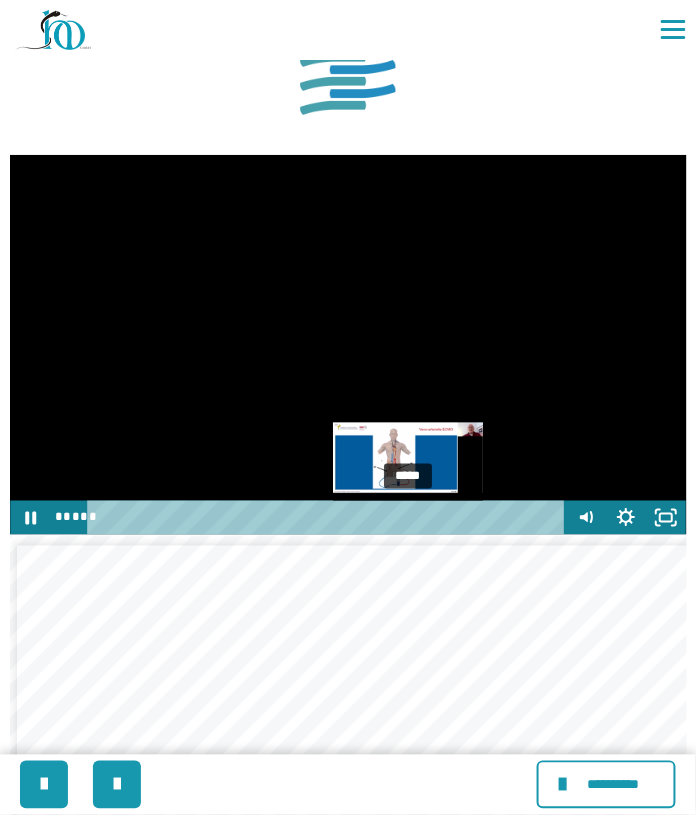 click at bounding box center (408, 517) 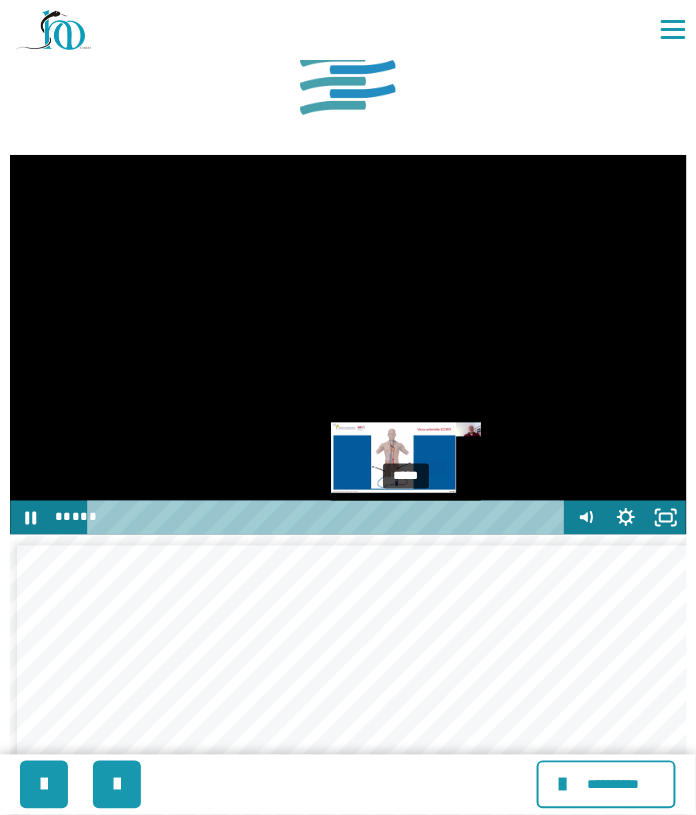 click at bounding box center [406, 517] 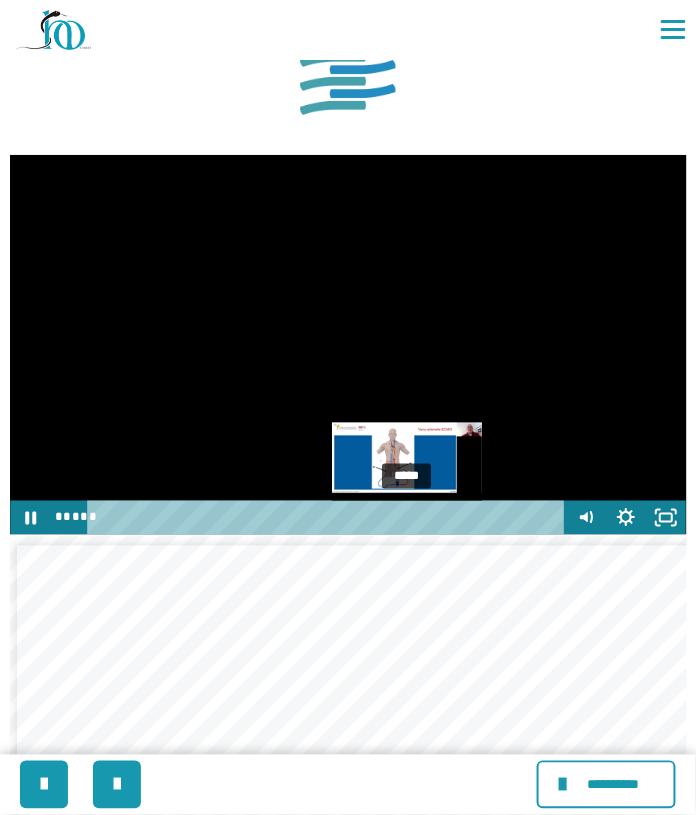 click at bounding box center [410, 517] 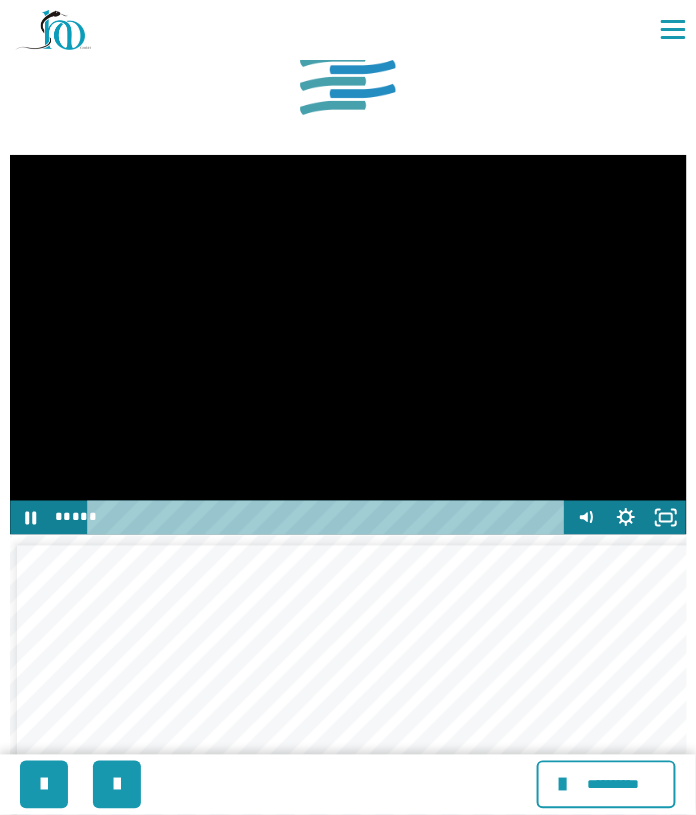 click at bounding box center (348, 345) 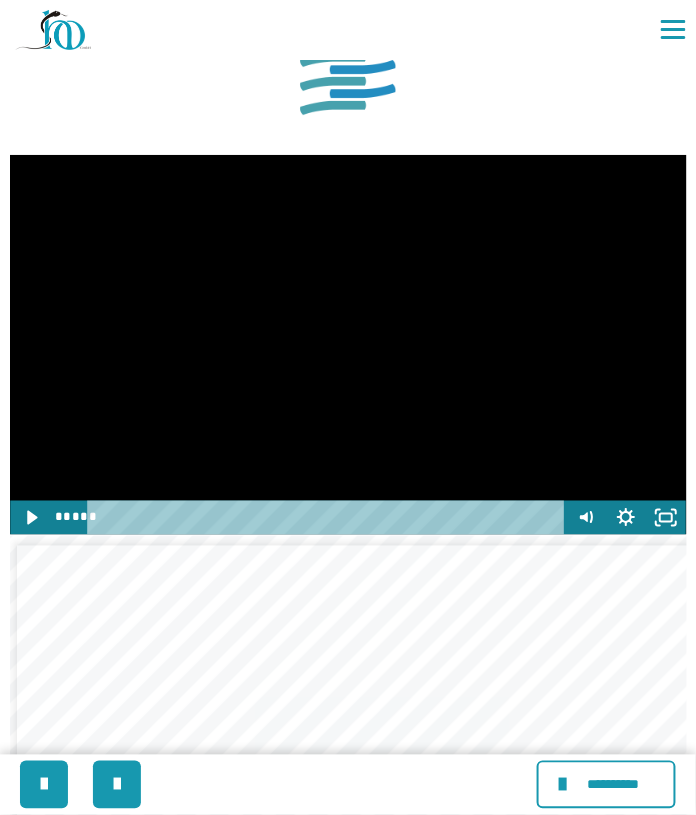 click at bounding box center (348, 345) 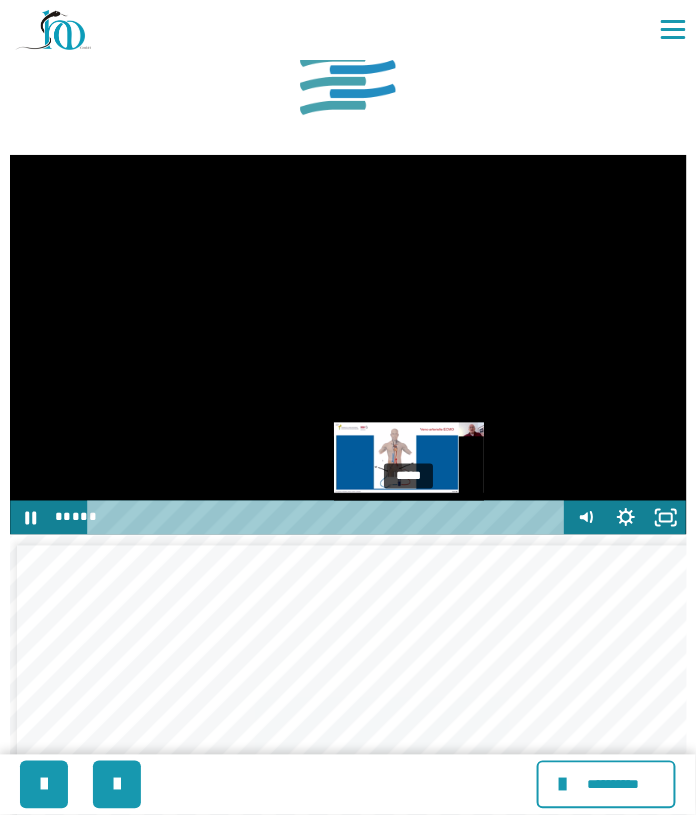 click at bounding box center (409, 517) 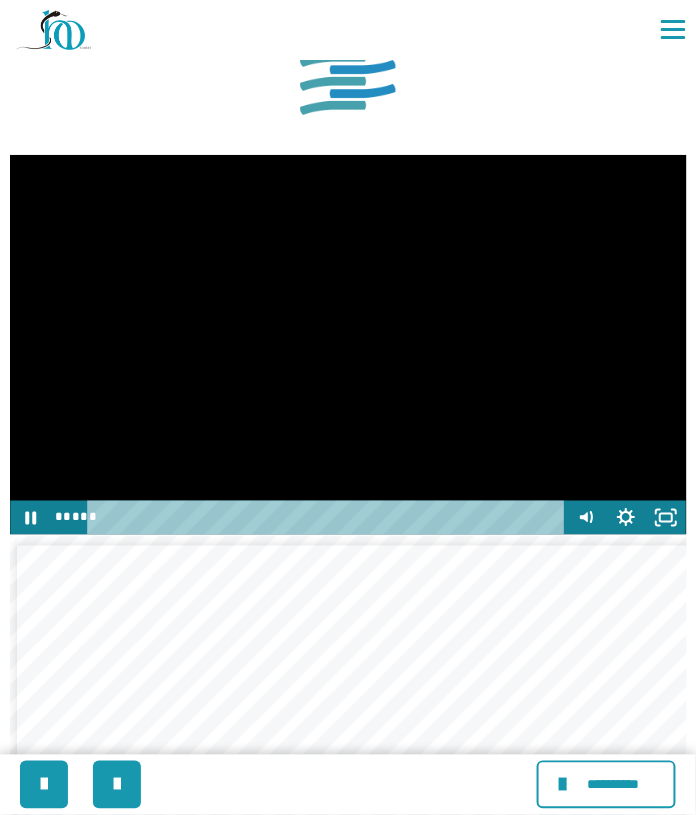 click at bounding box center [348, 345] 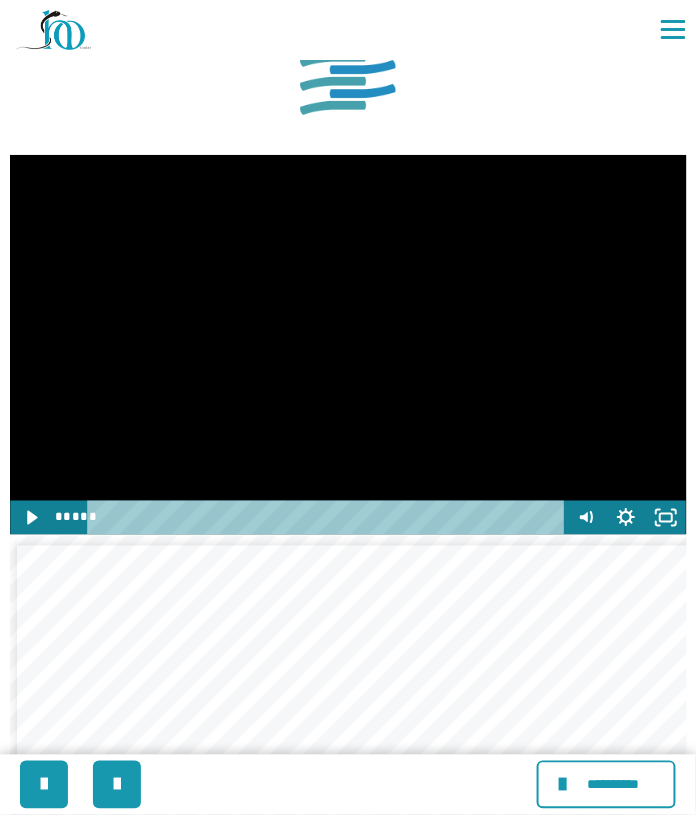 click at bounding box center (348, 345) 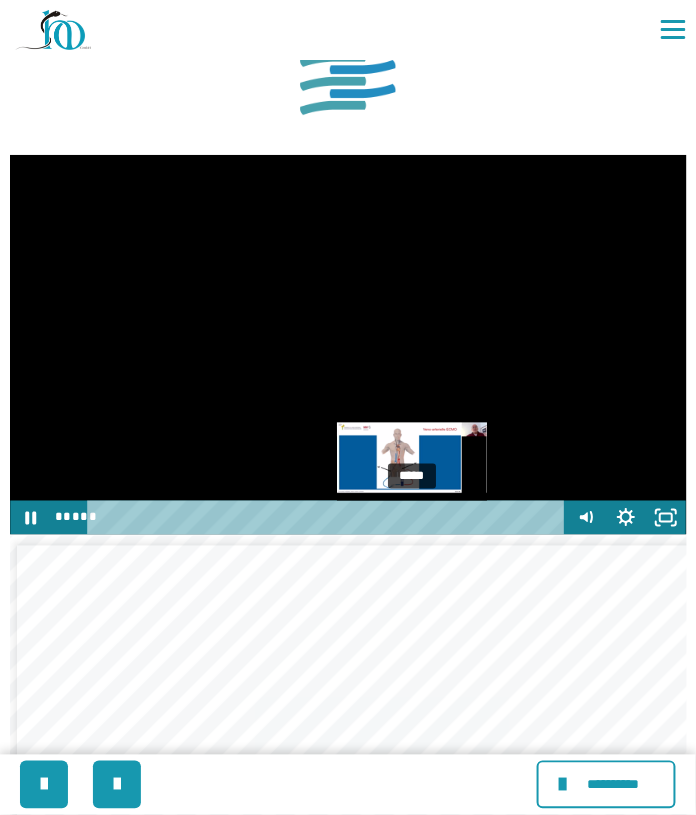 click at bounding box center [412, 517] 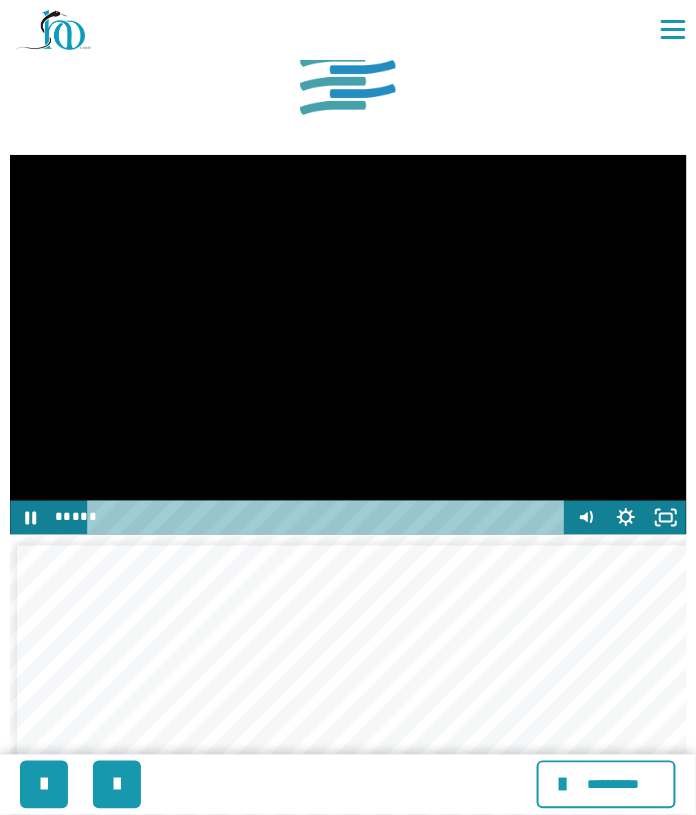 click at bounding box center [348, 345] 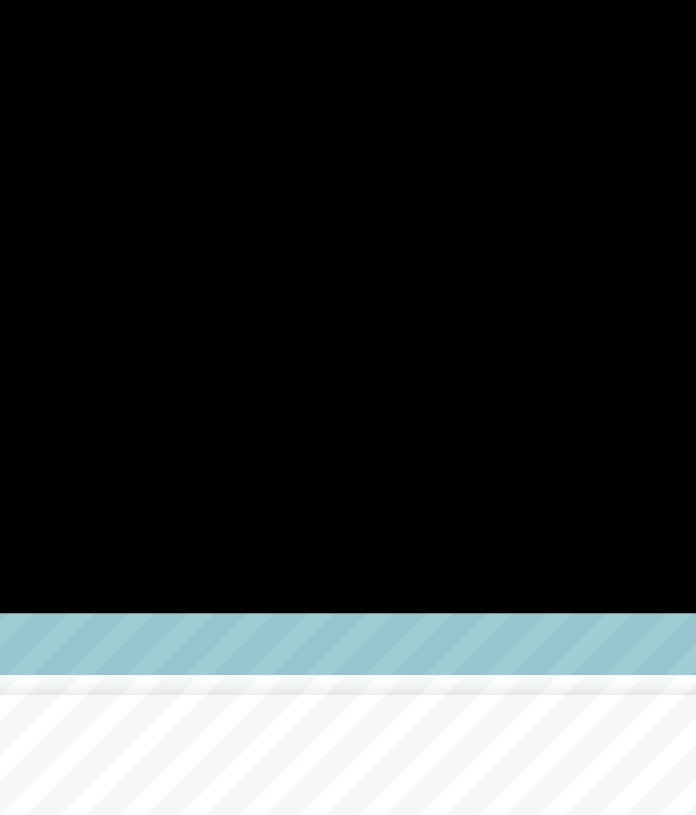 scroll, scrollTop: 1337, scrollLeft: 0, axis: vertical 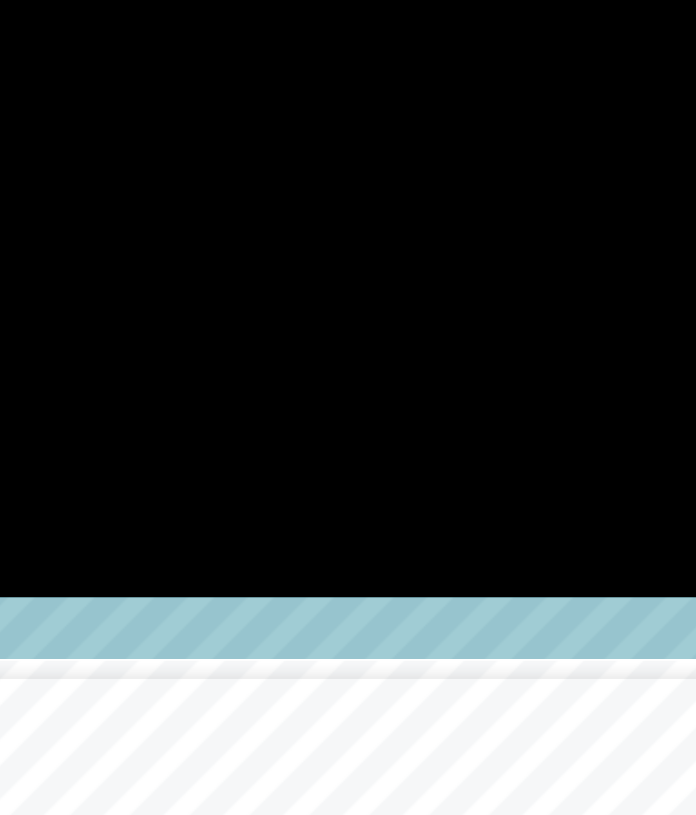 click at bounding box center [348, 345] 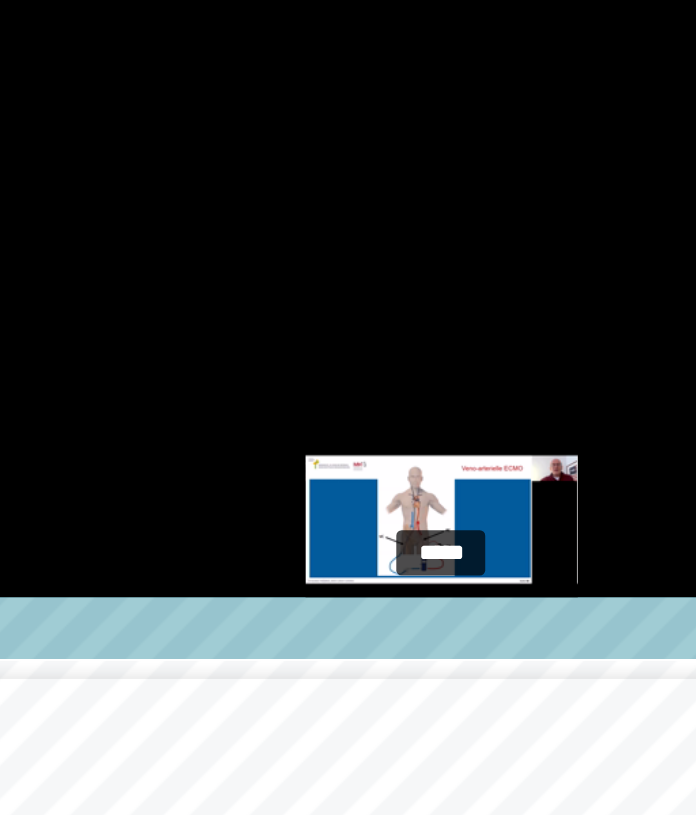 click at bounding box center [411, 517] 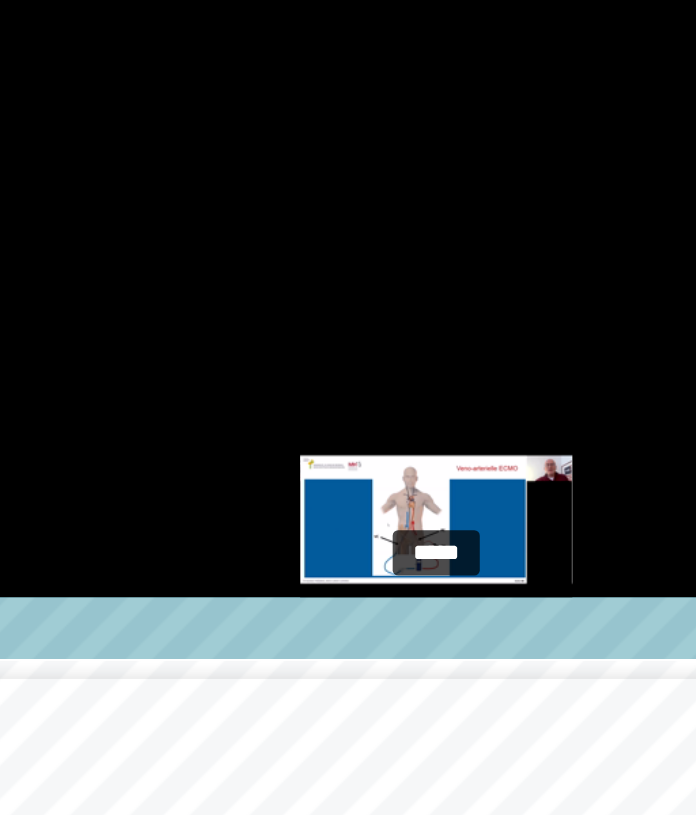 click at bounding box center (408, 517) 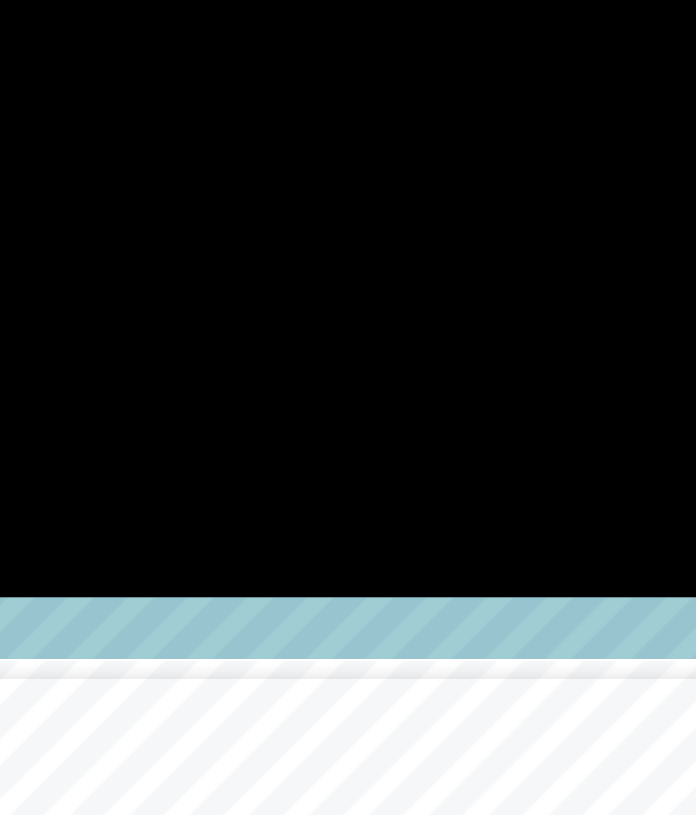 click at bounding box center (348, 345) 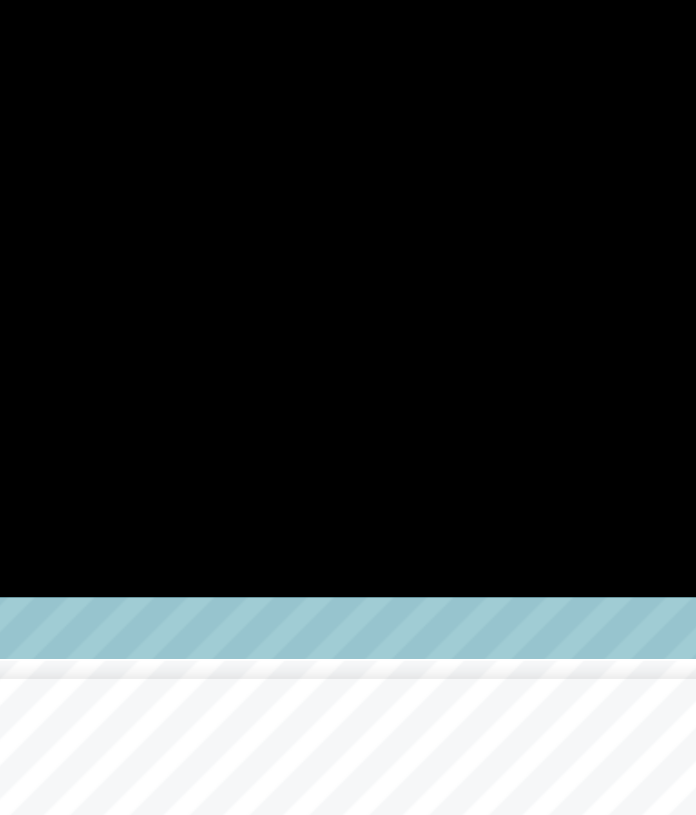 click at bounding box center (348, 345) 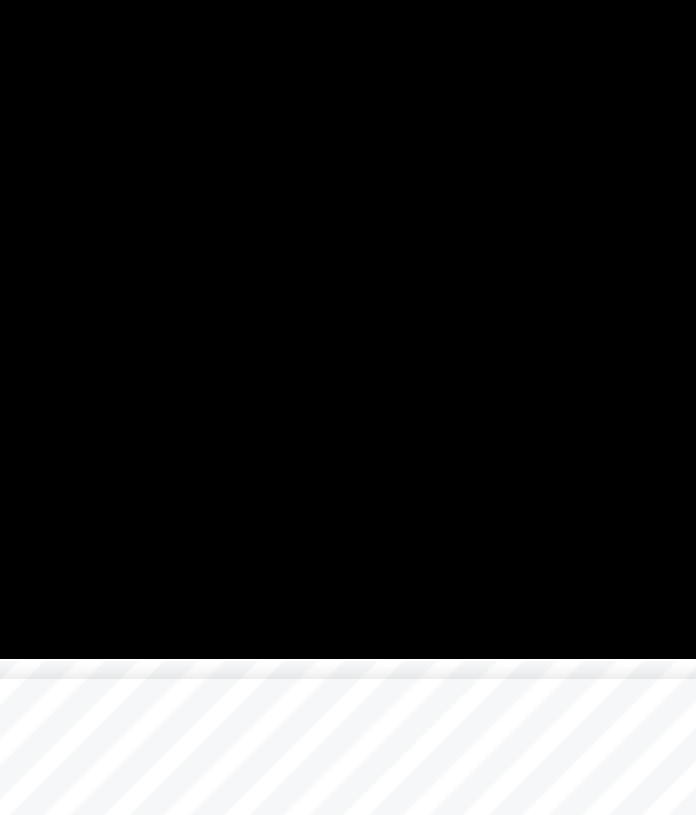 click at bounding box center [348, 345] 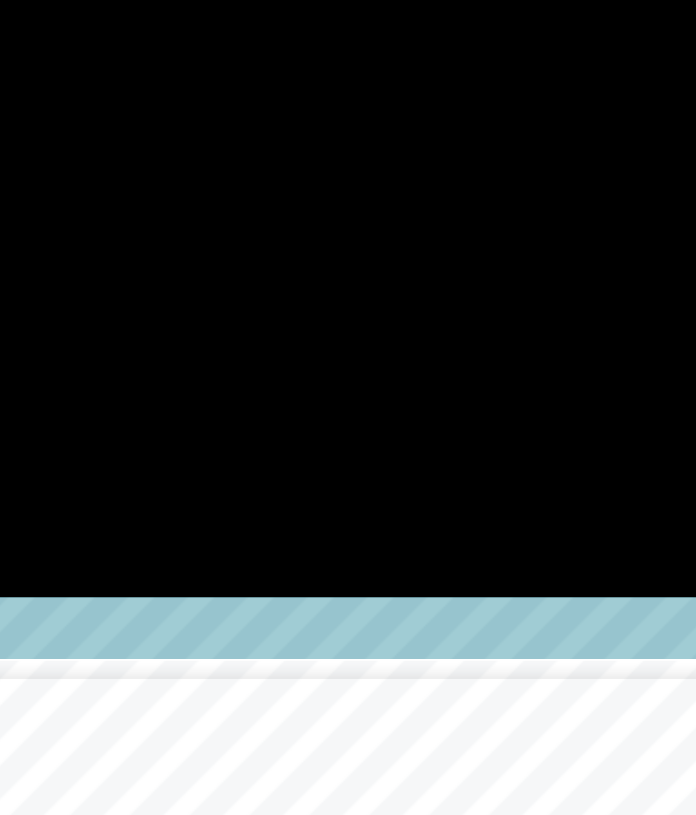 click at bounding box center [348, 345] 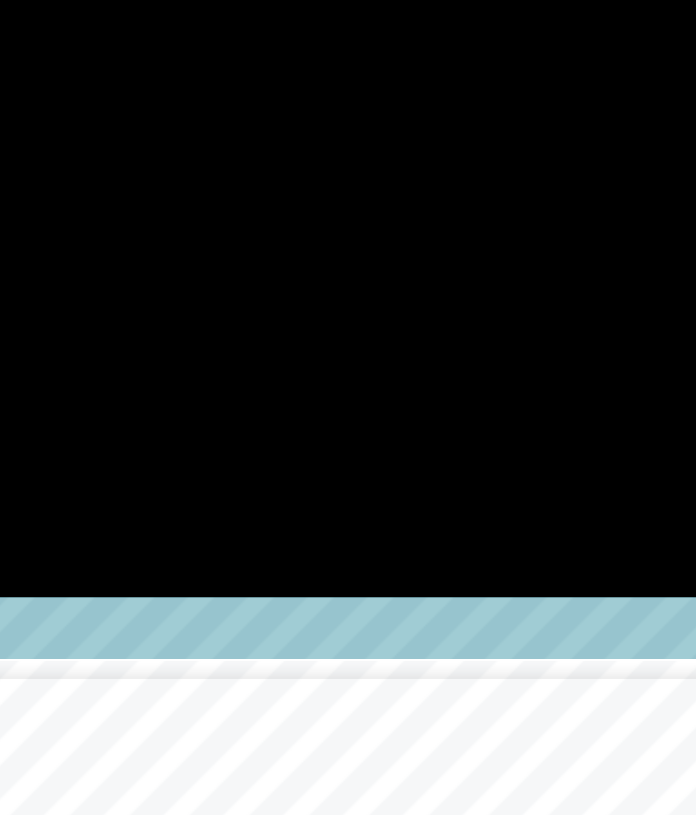 click at bounding box center (10, 155) 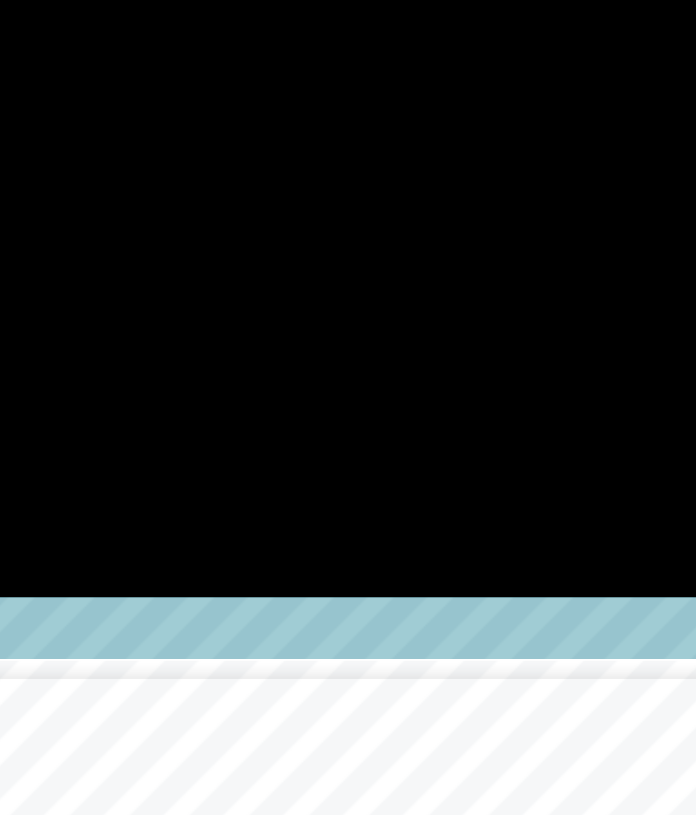 click at bounding box center [348, 345] 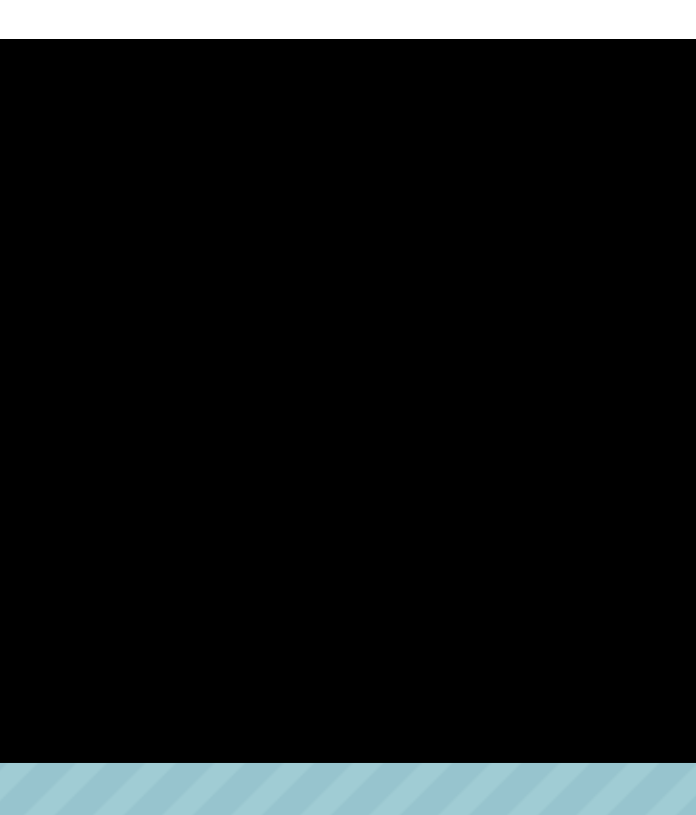 scroll, scrollTop: 1337, scrollLeft: 0, axis: vertical 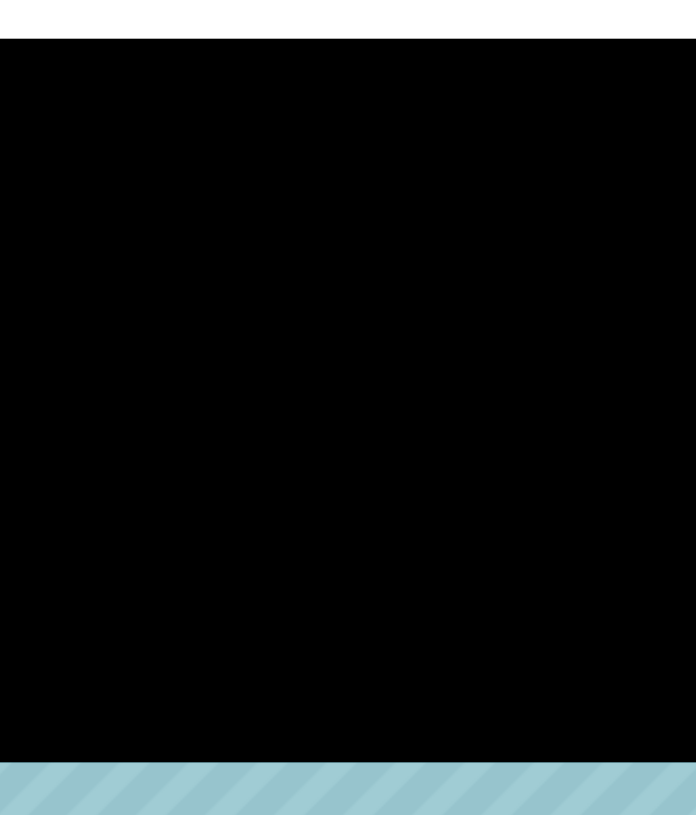 click at bounding box center [348, 345] 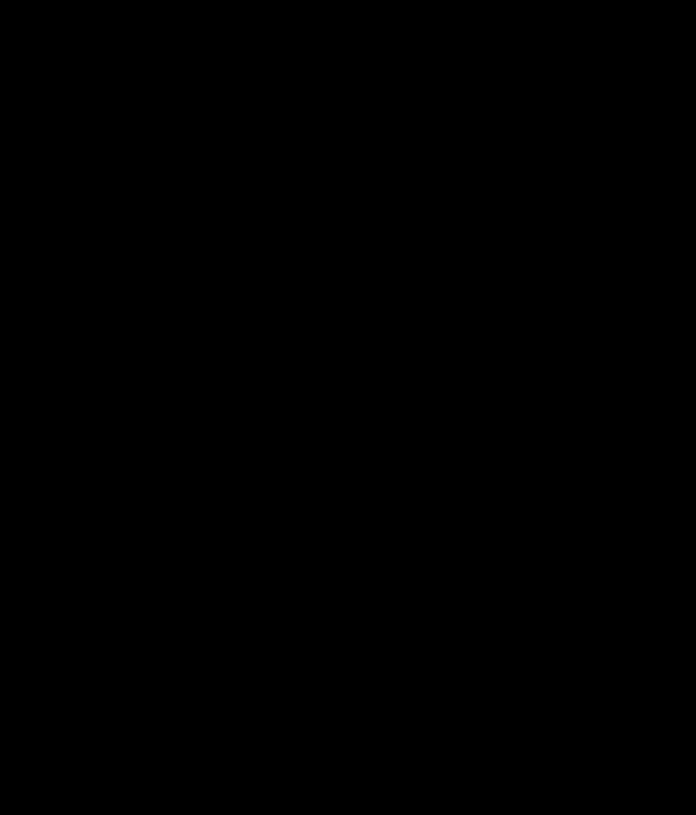 scroll, scrollTop: 1337, scrollLeft: 0, axis: vertical 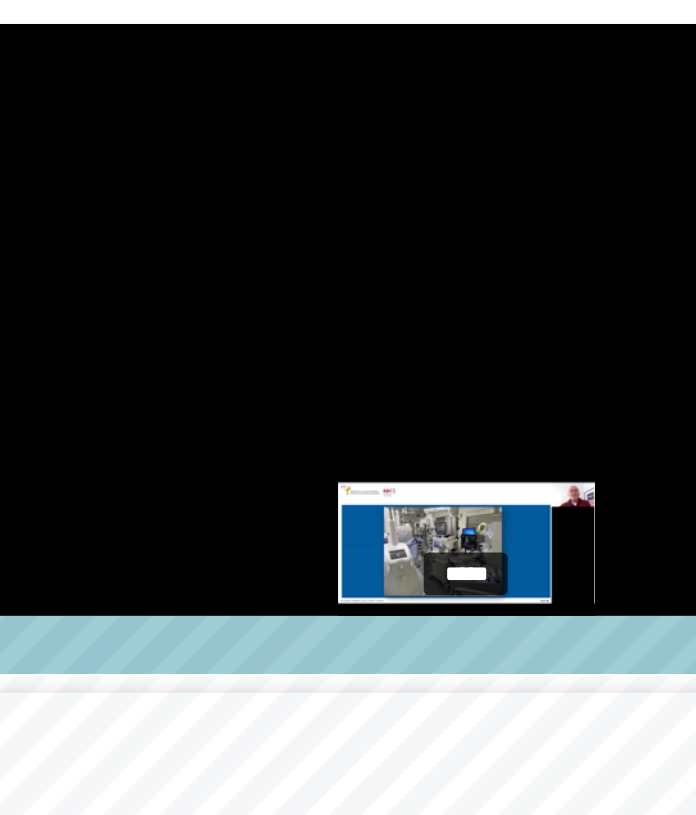 click at bounding box center (422, 517) 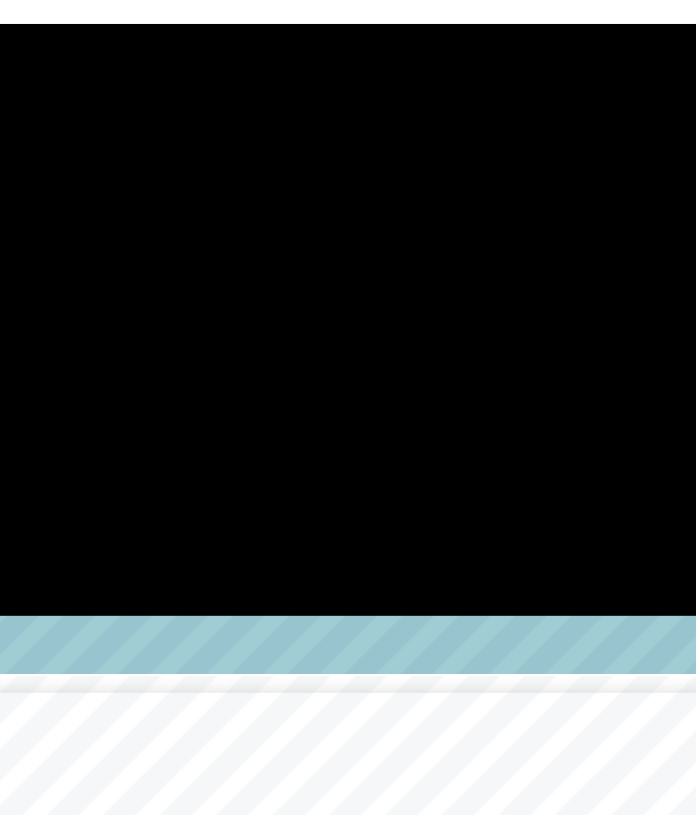 click at bounding box center (348, 345) 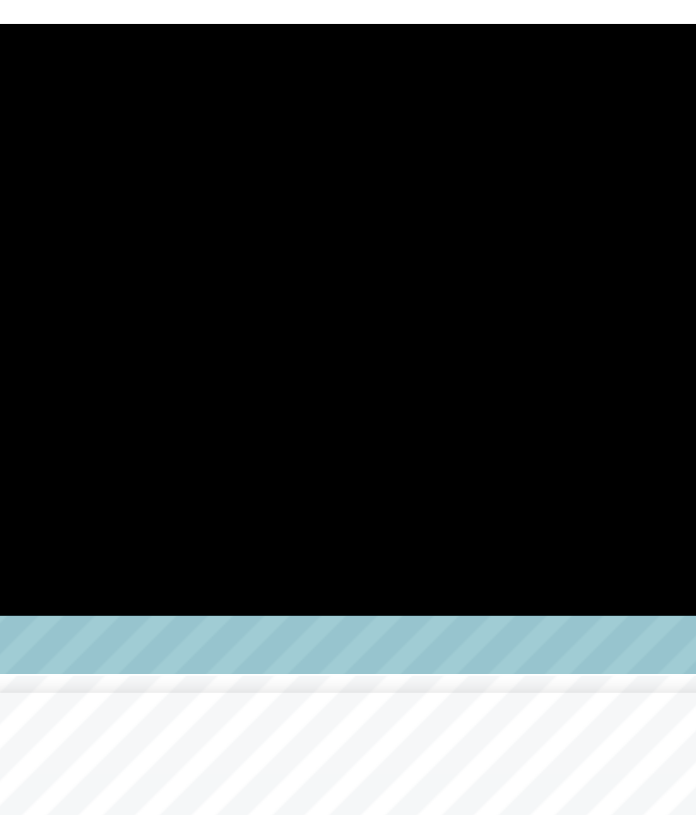 click at bounding box center (348, 345) 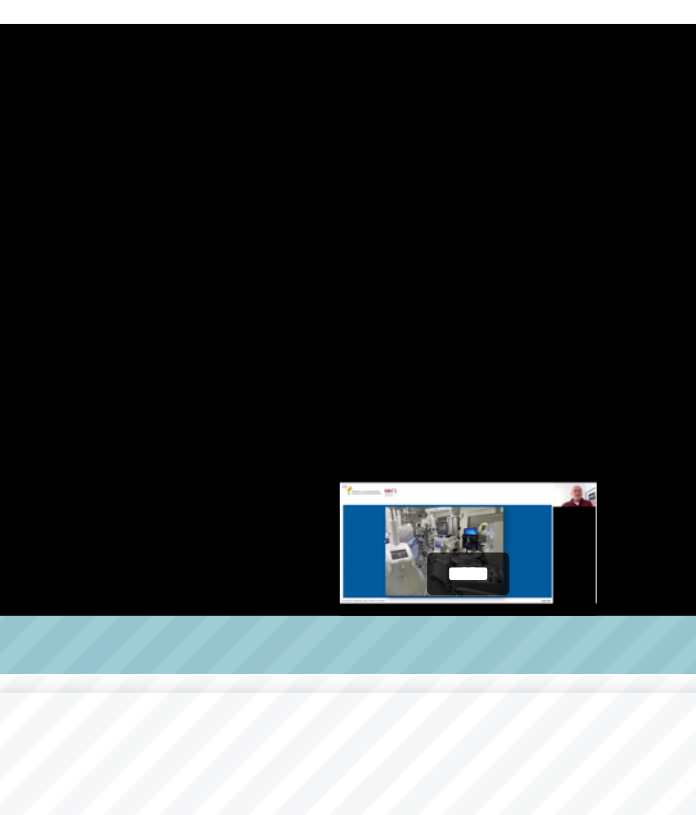 click at bounding box center (423, 517) 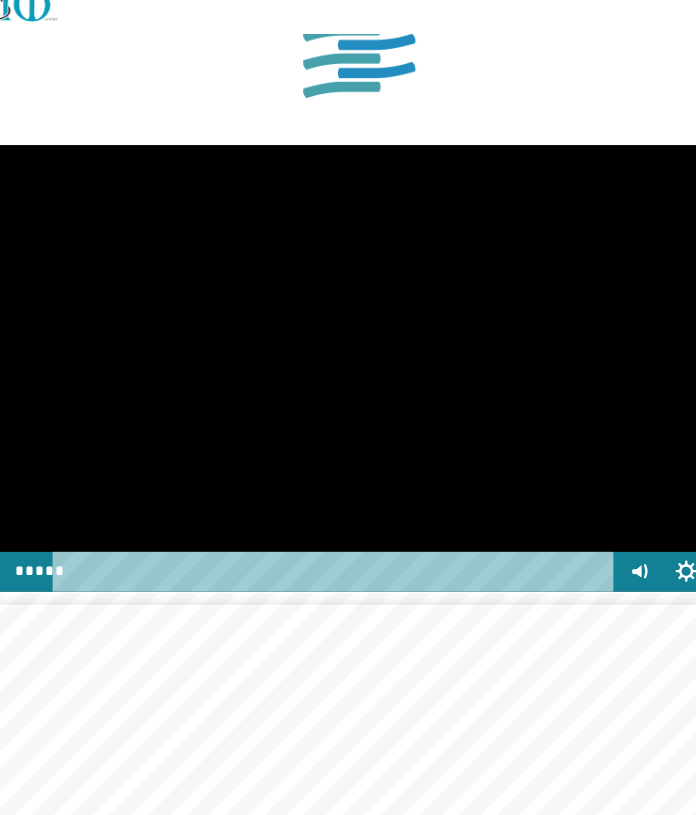scroll, scrollTop: 1337, scrollLeft: 0, axis: vertical 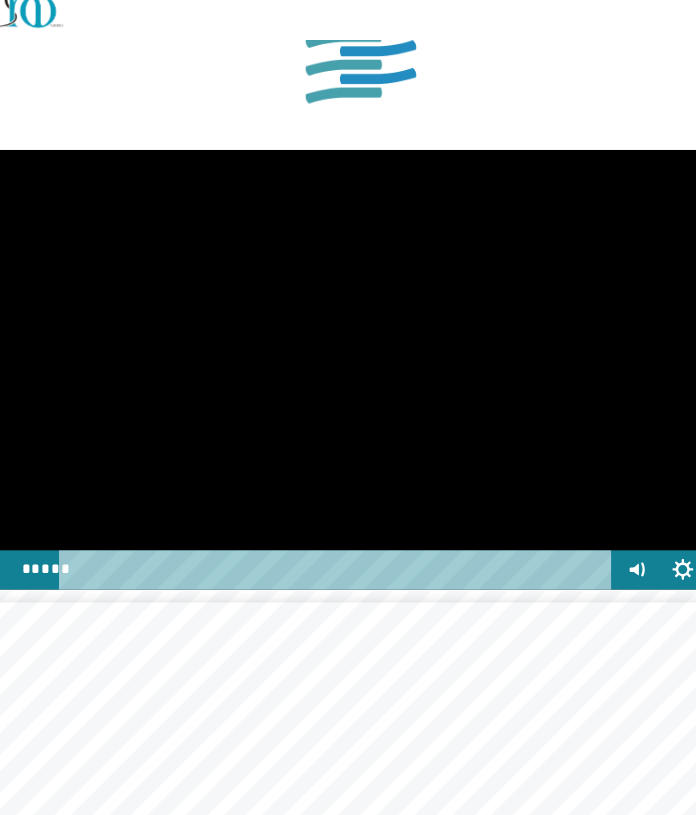 click at bounding box center (348, 345) 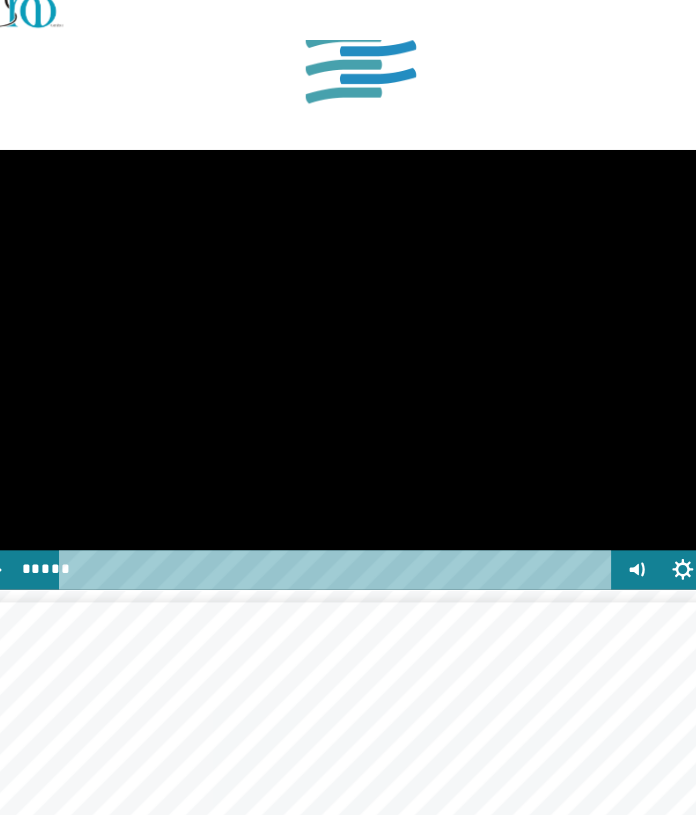 click at bounding box center [348, 345] 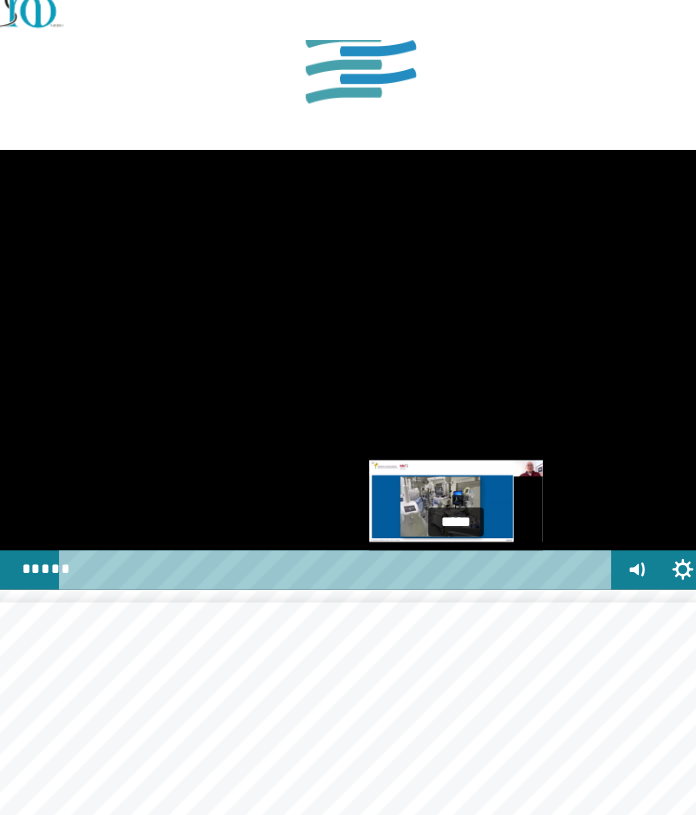 click on "*****" at bounding box center [329, 518] 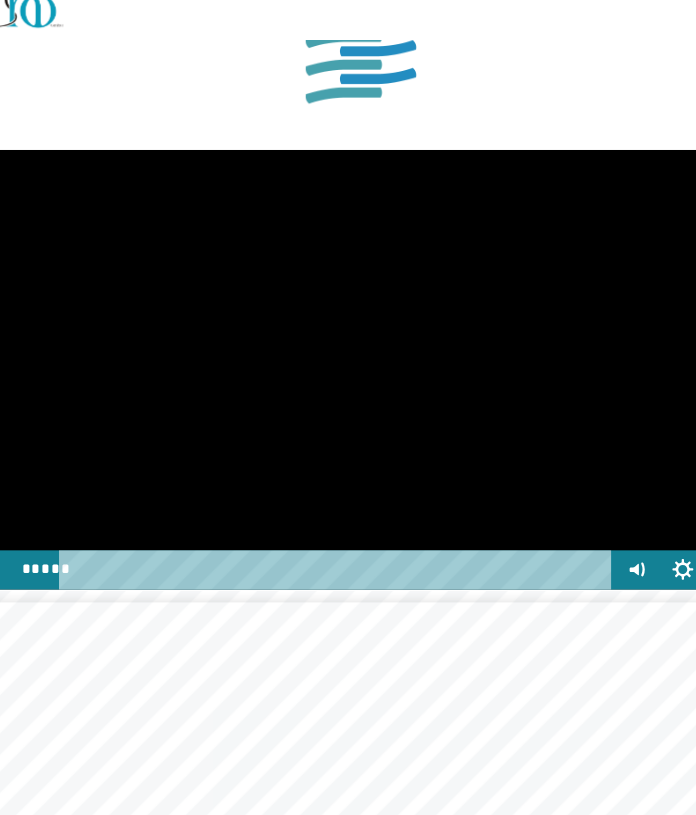 click at bounding box center (348, 345) 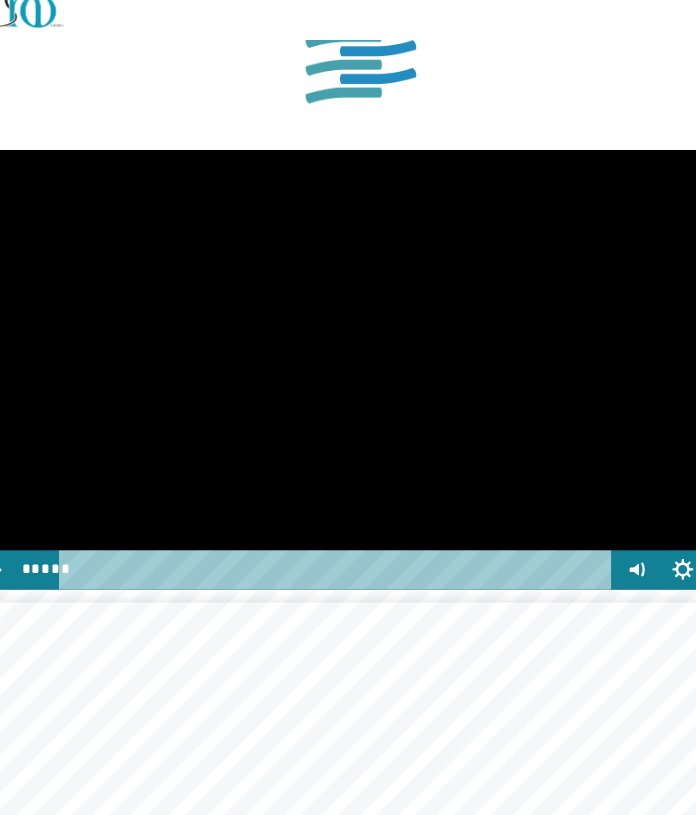 click at bounding box center [348, 345] 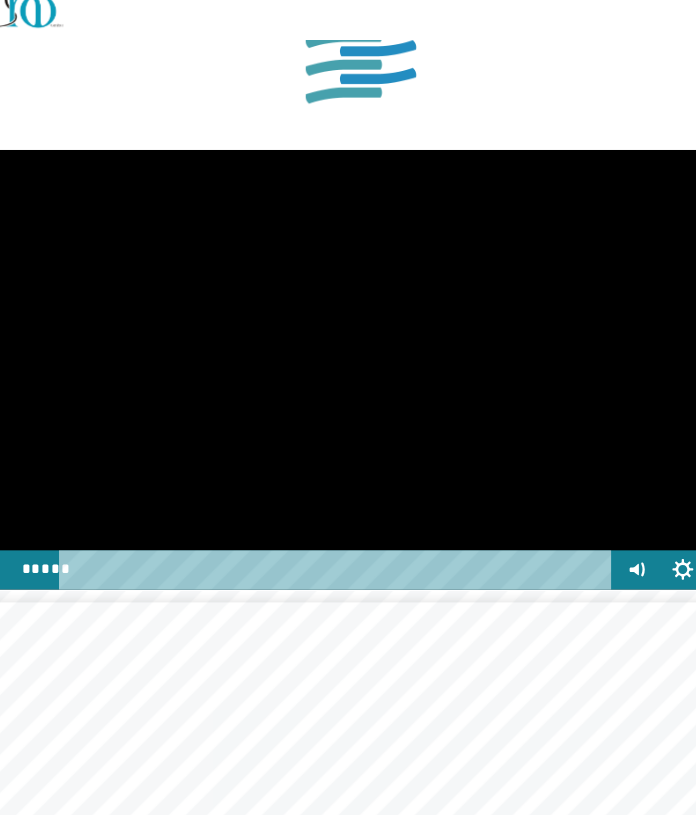 click at bounding box center [348, 345] 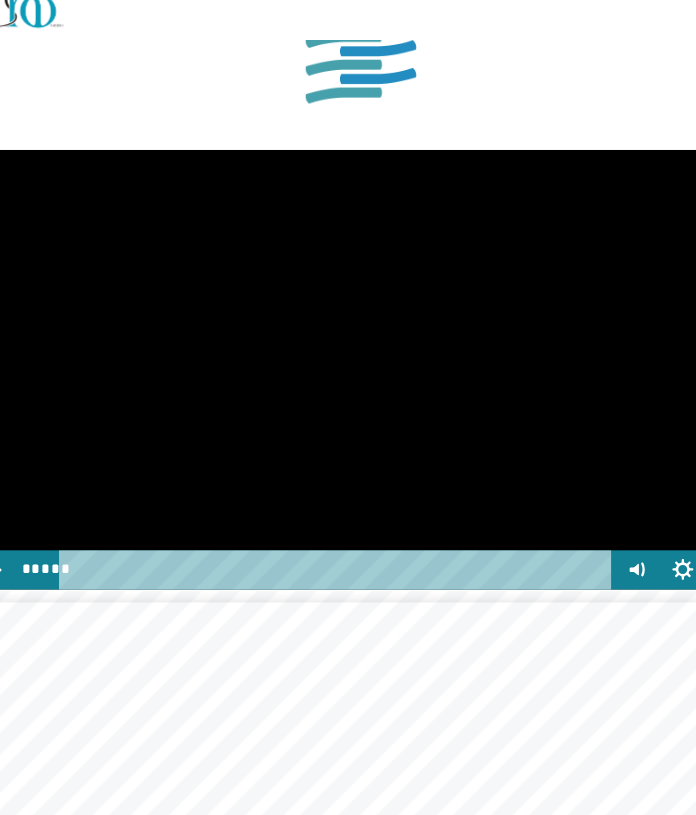 click at bounding box center [348, 345] 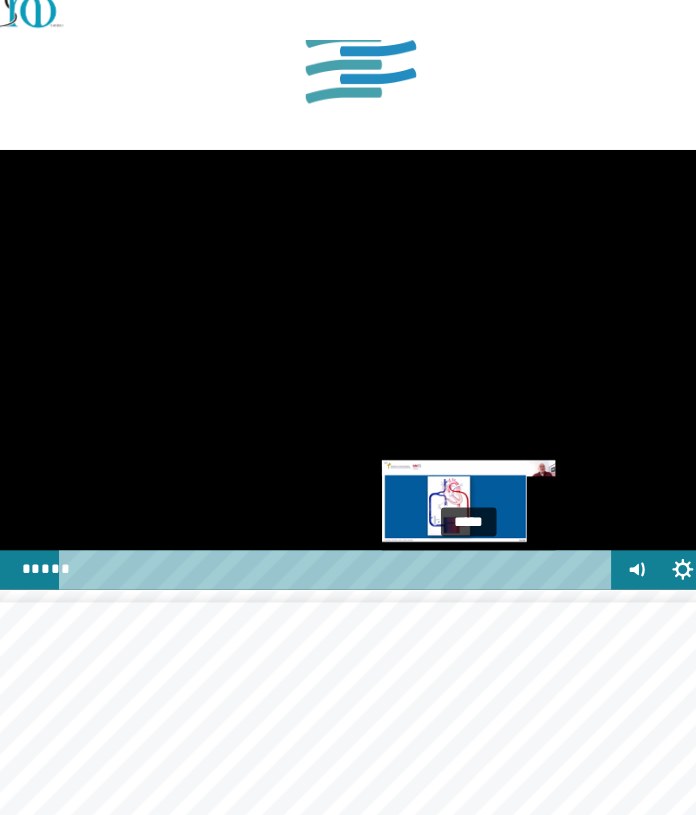 click at bounding box center [440, 517] 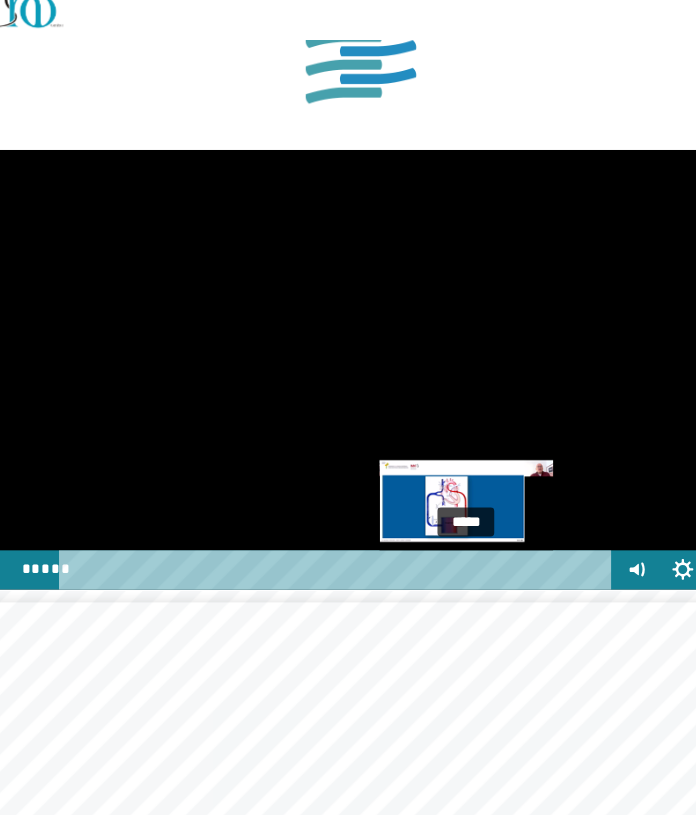 click at bounding box center [438, 517] 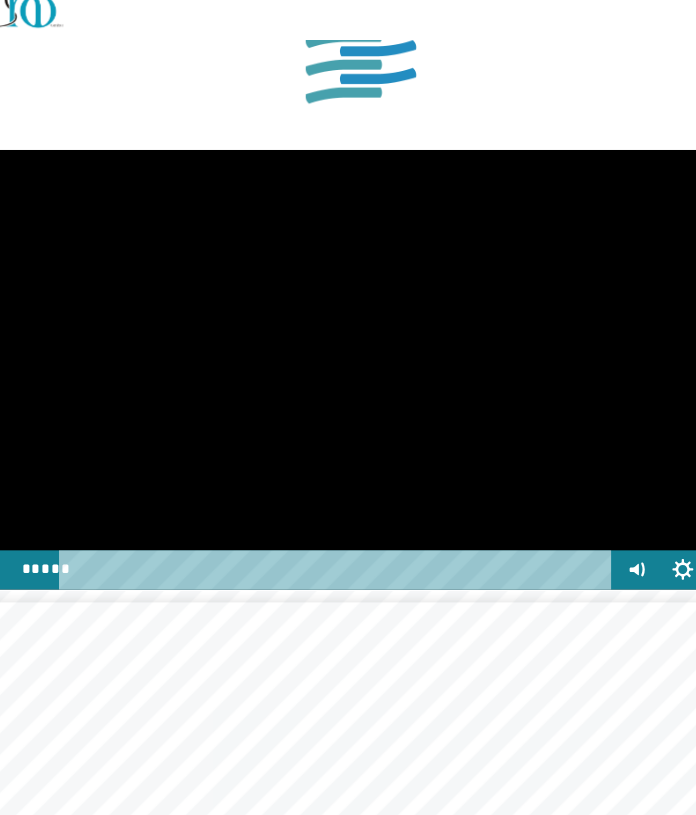 click at bounding box center [348, 345] 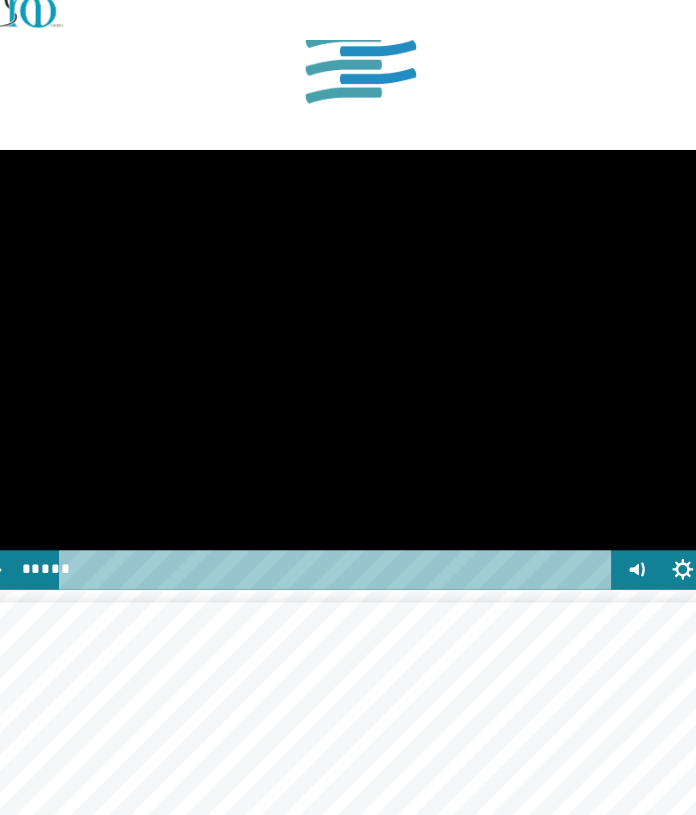 click at bounding box center [348, 345] 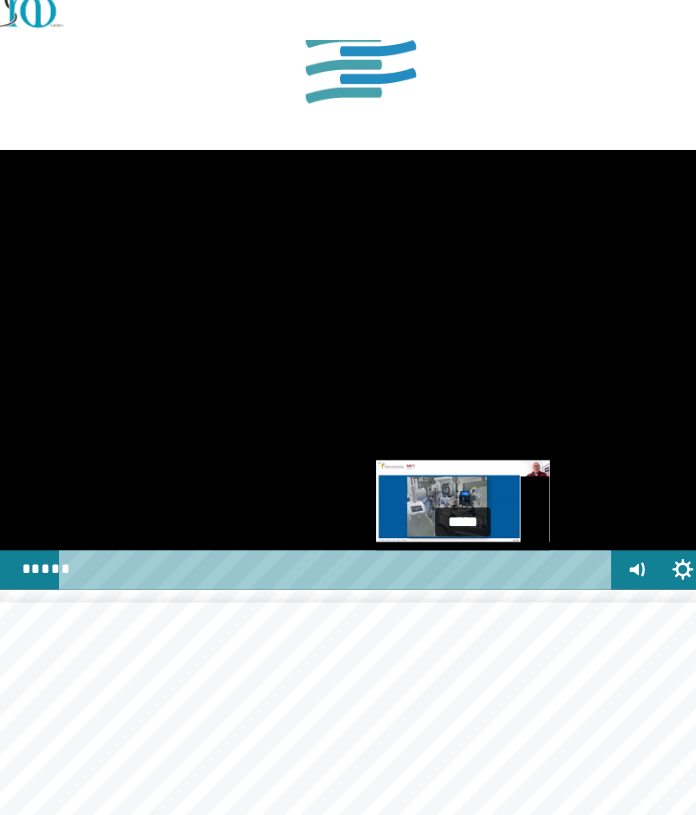 click at bounding box center (436, 517) 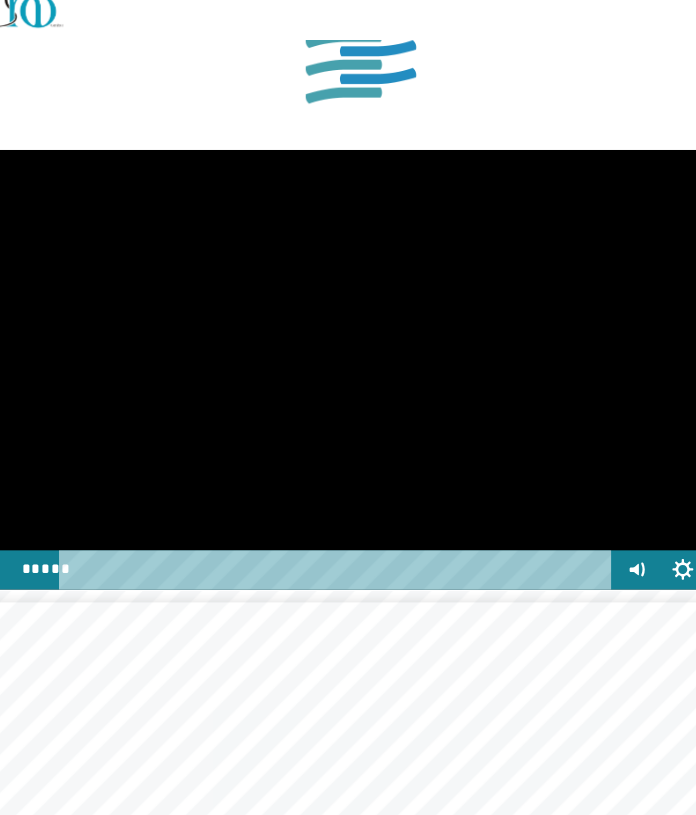 click at bounding box center [348, 345] 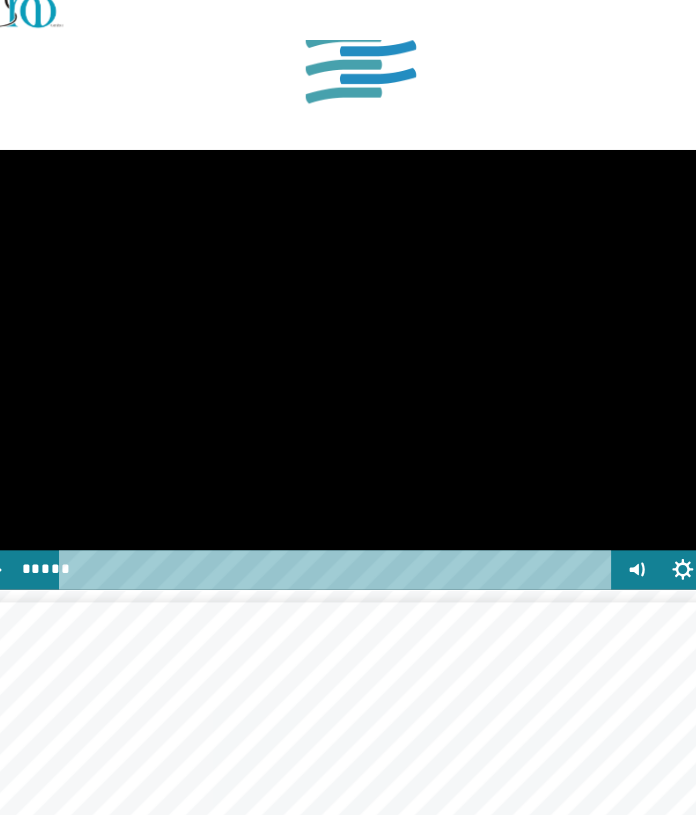 click at bounding box center [348, 345] 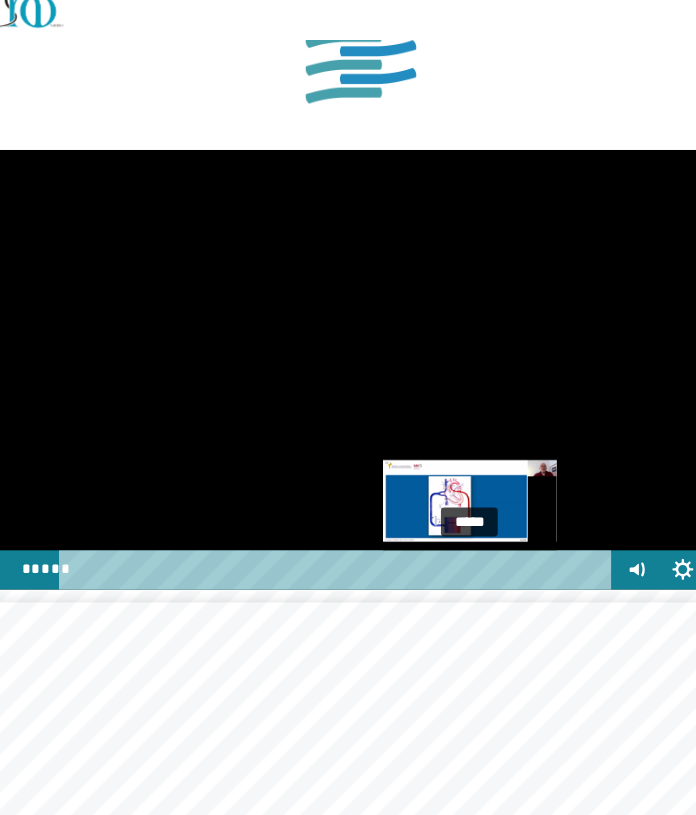 click at bounding box center (441, 517) 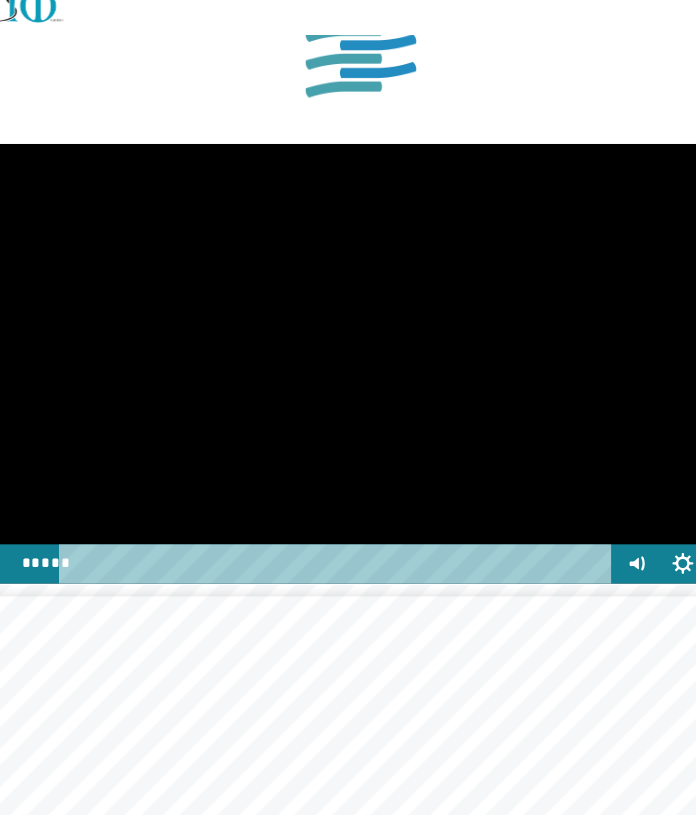 scroll, scrollTop: 1337, scrollLeft: 0, axis: vertical 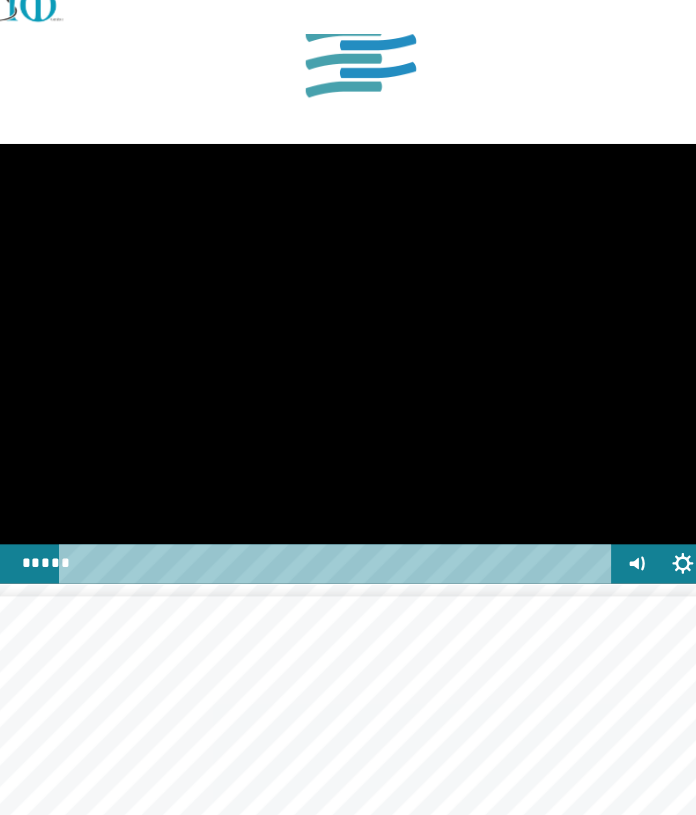 click at bounding box center (348, 345) 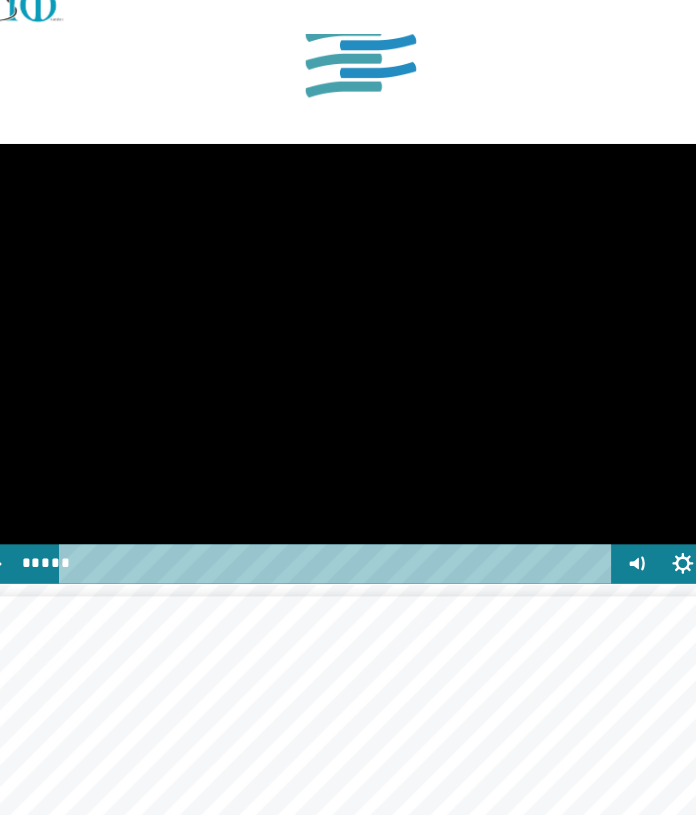 click at bounding box center (348, 345) 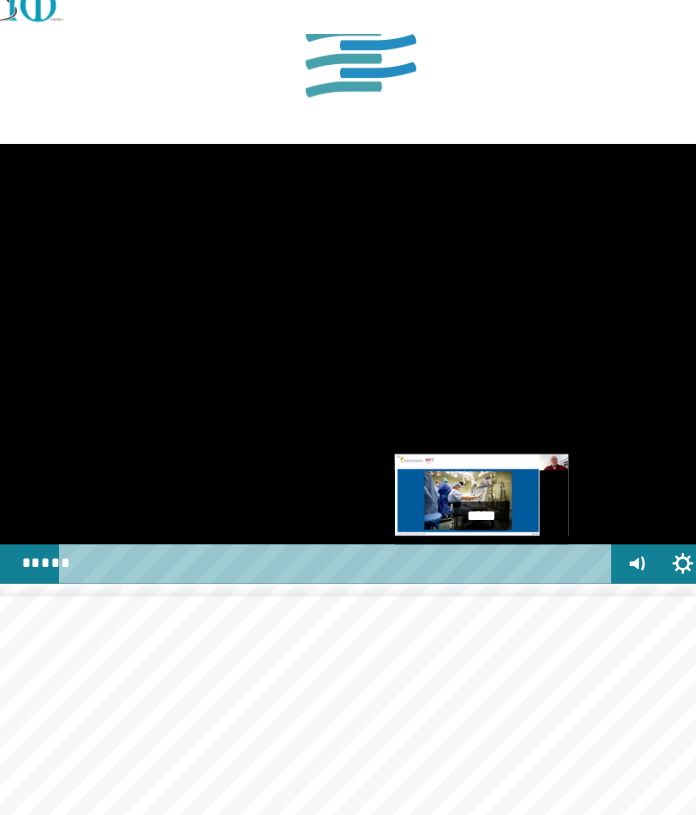 click at bounding box center [451, 517] 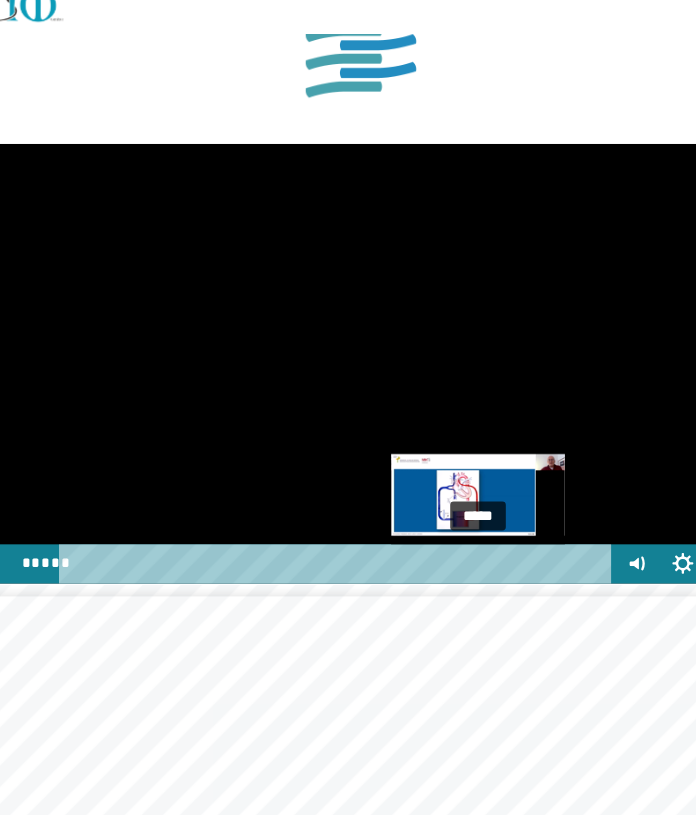 click at bounding box center [448, 517] 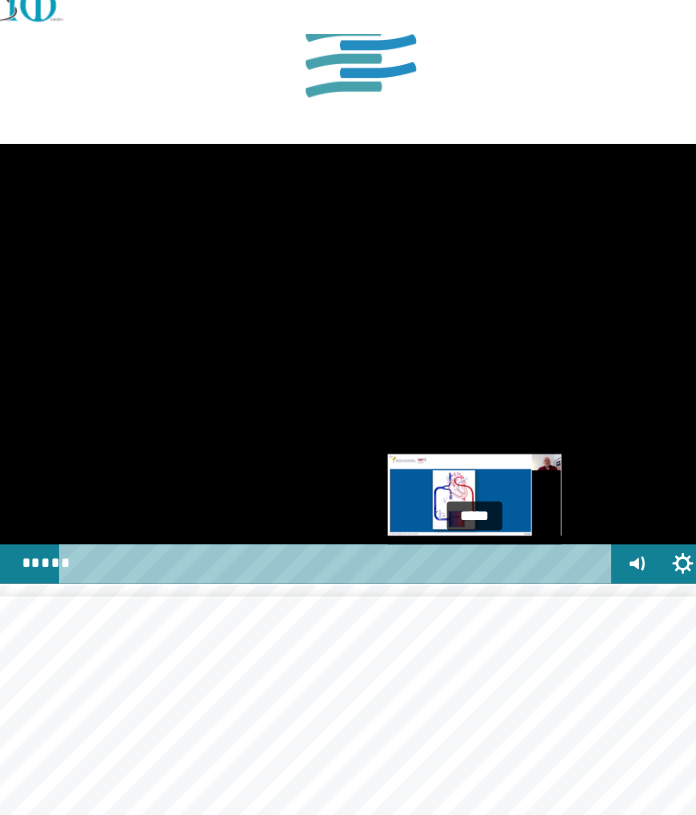 click at bounding box center [445, 517] 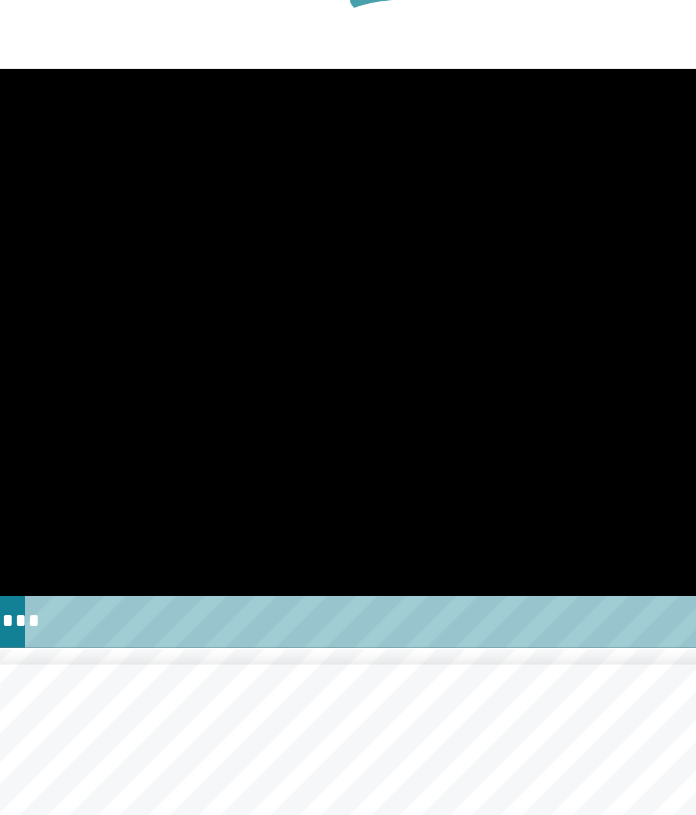 scroll, scrollTop: 1337, scrollLeft: 0, axis: vertical 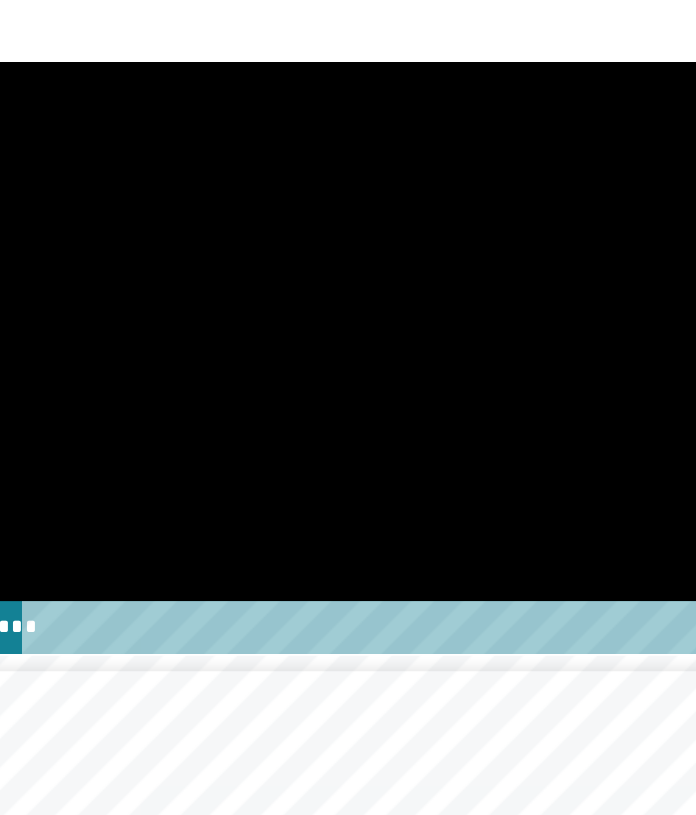 click at bounding box center [348, 345] 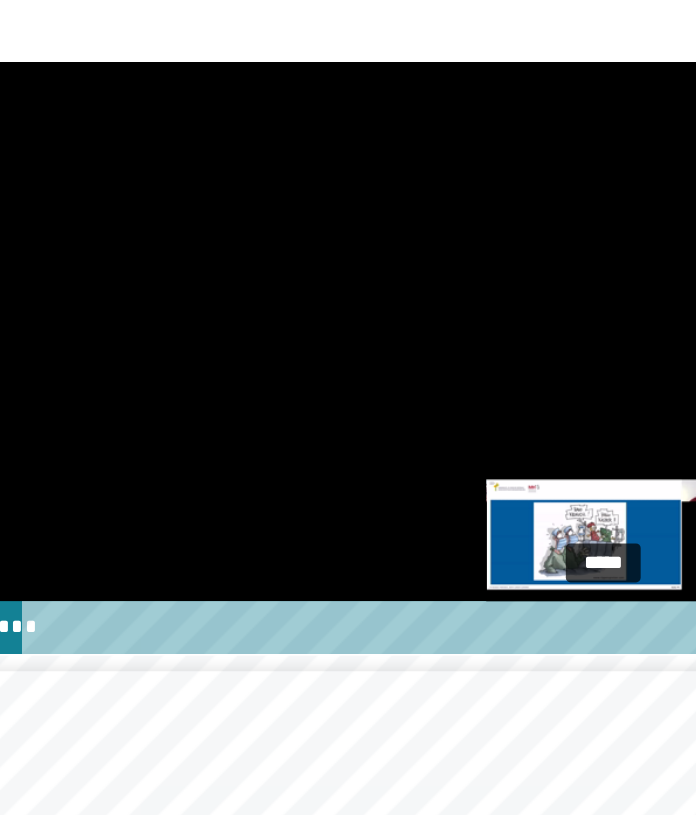 click at bounding box center [460, 517] 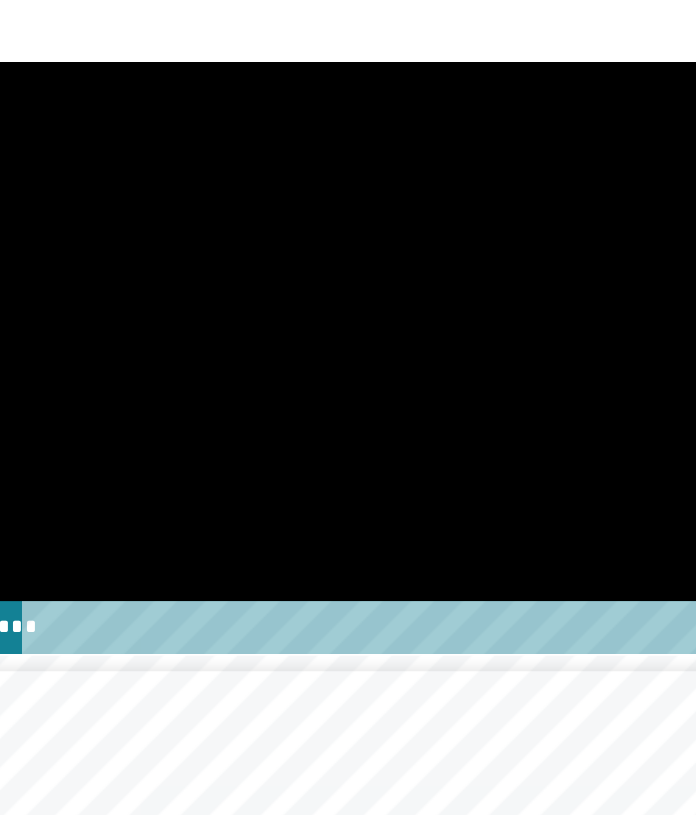 click at bounding box center (348, 345) 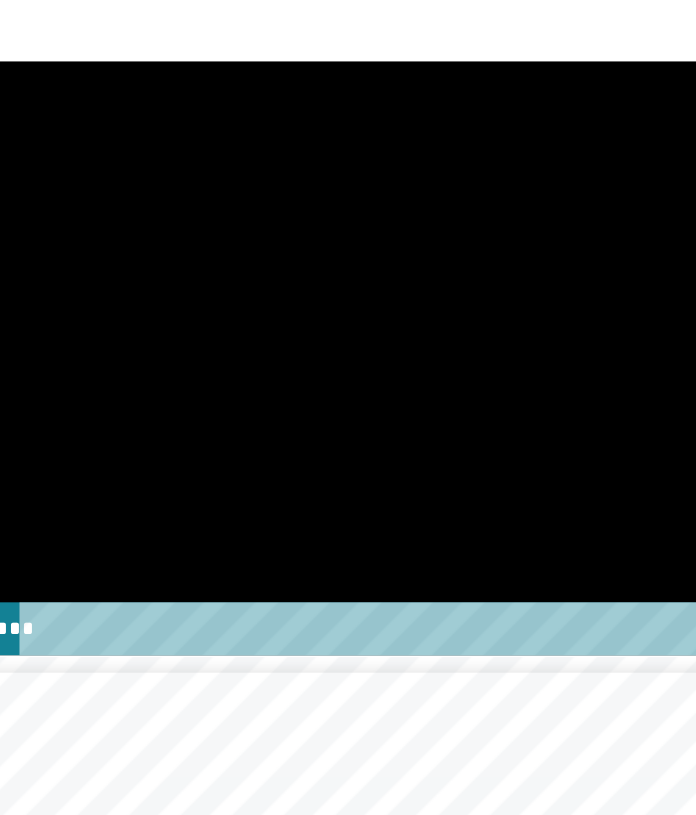 scroll, scrollTop: 1337, scrollLeft: 0, axis: vertical 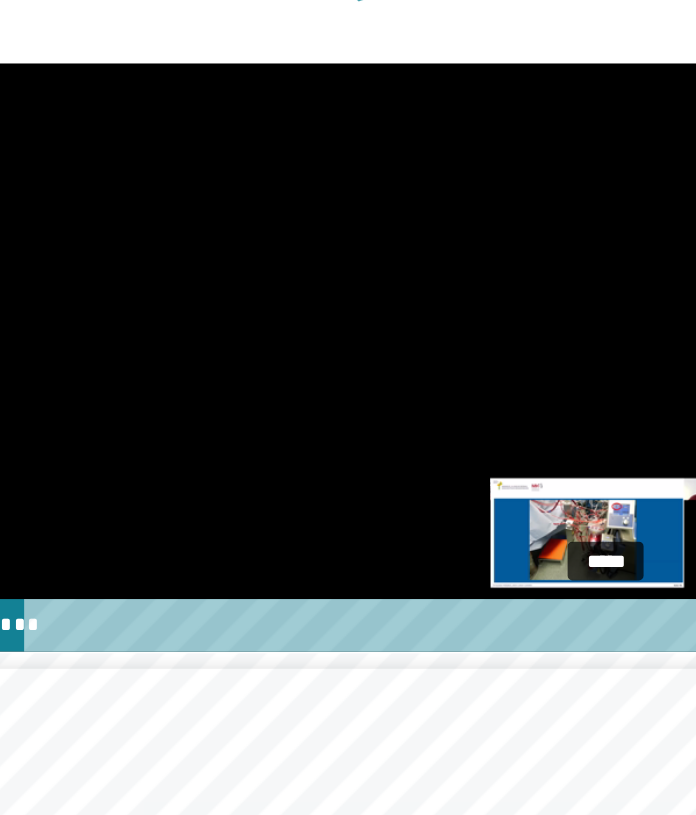 click at bounding box center (462, 517) 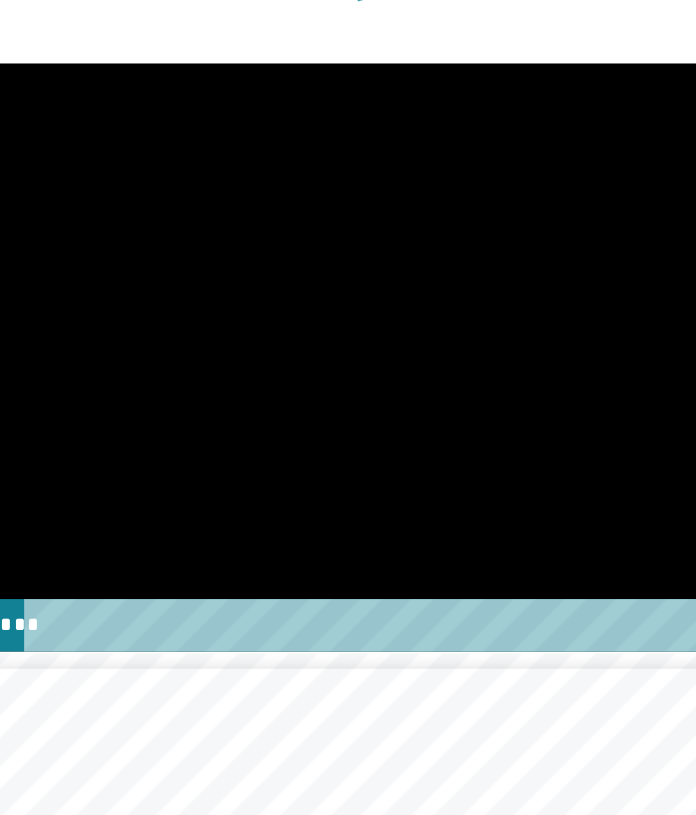 click at bounding box center (348, 345) 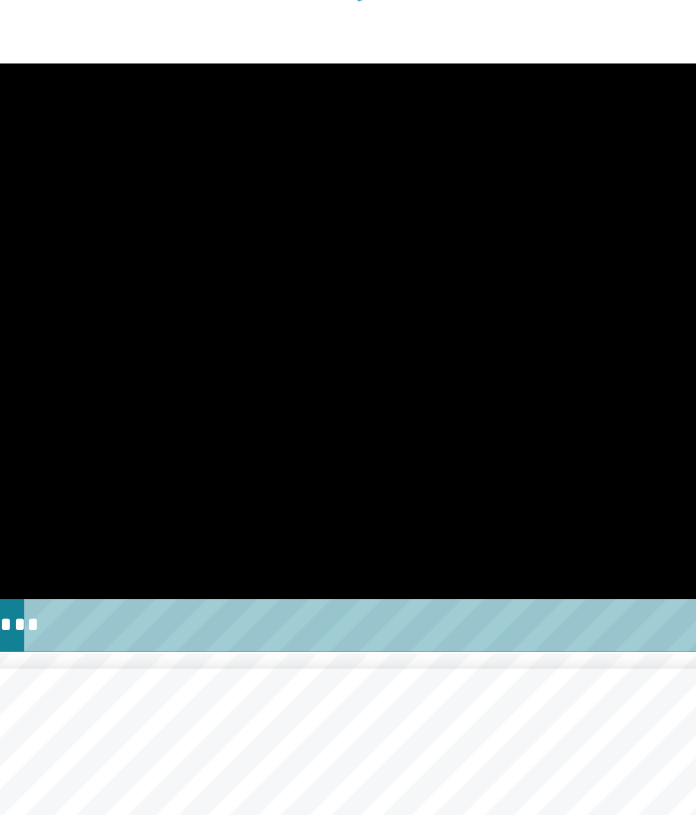 click at bounding box center [348, 345] 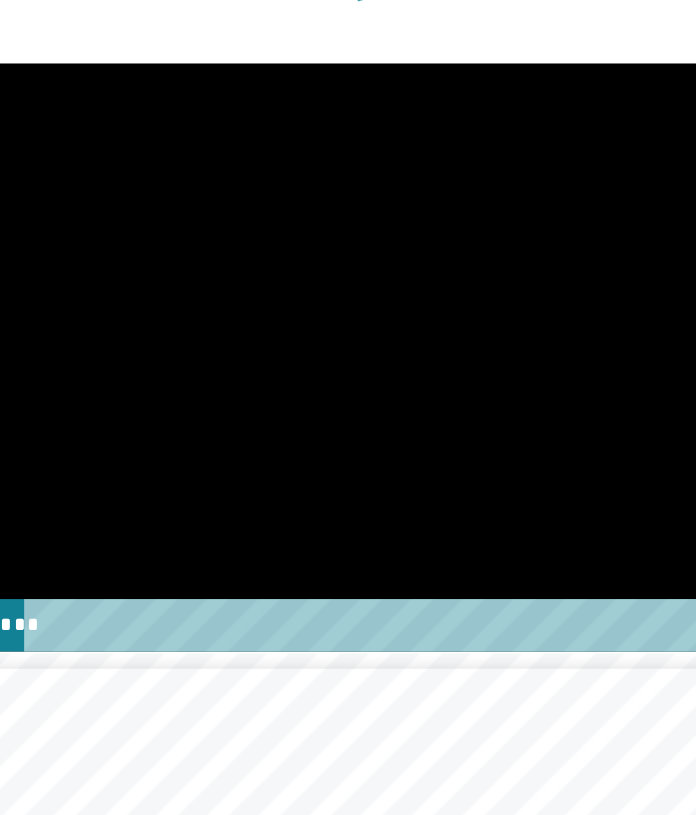 click at bounding box center (348, 345) 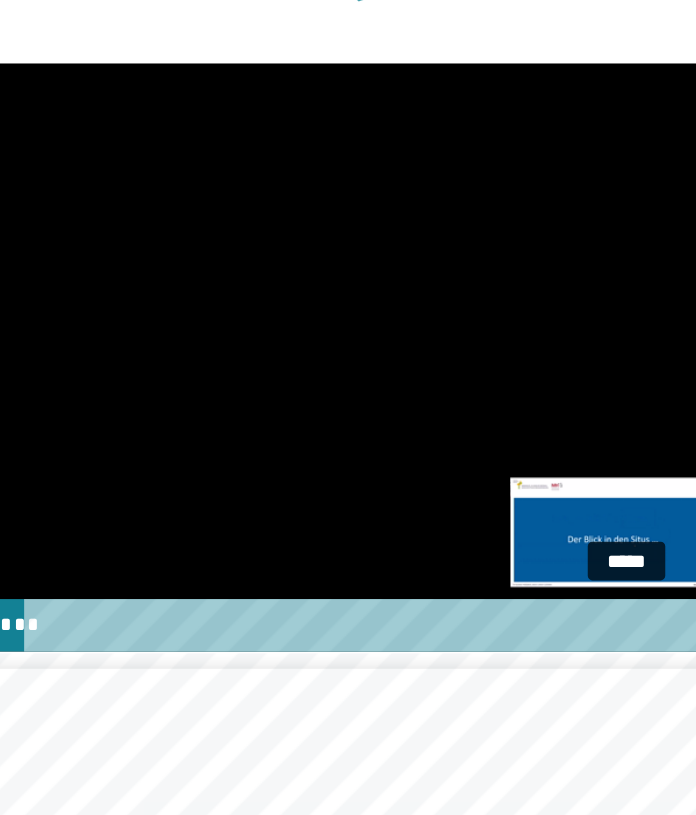 click at bounding box center (475, 517) 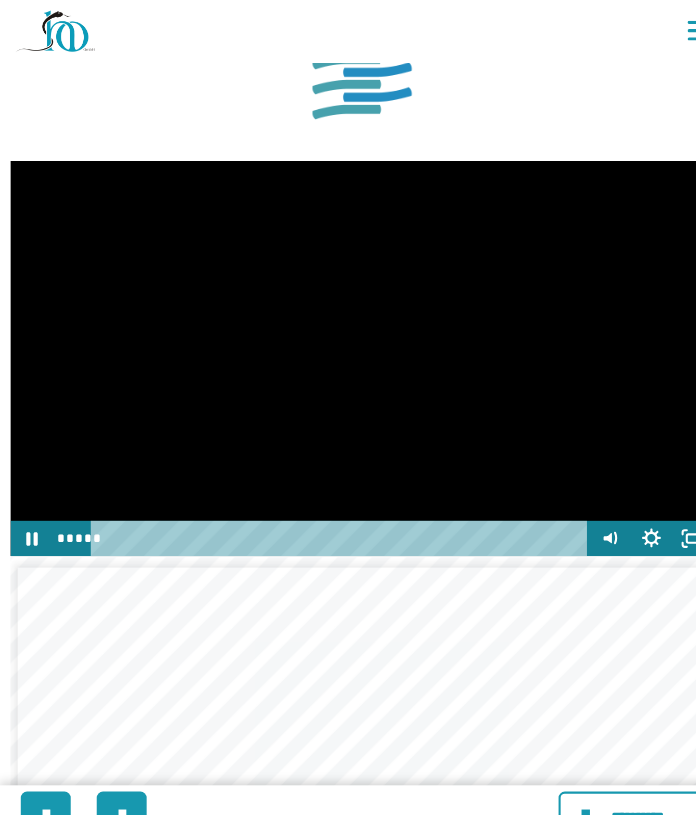 scroll, scrollTop: 1336, scrollLeft: 0, axis: vertical 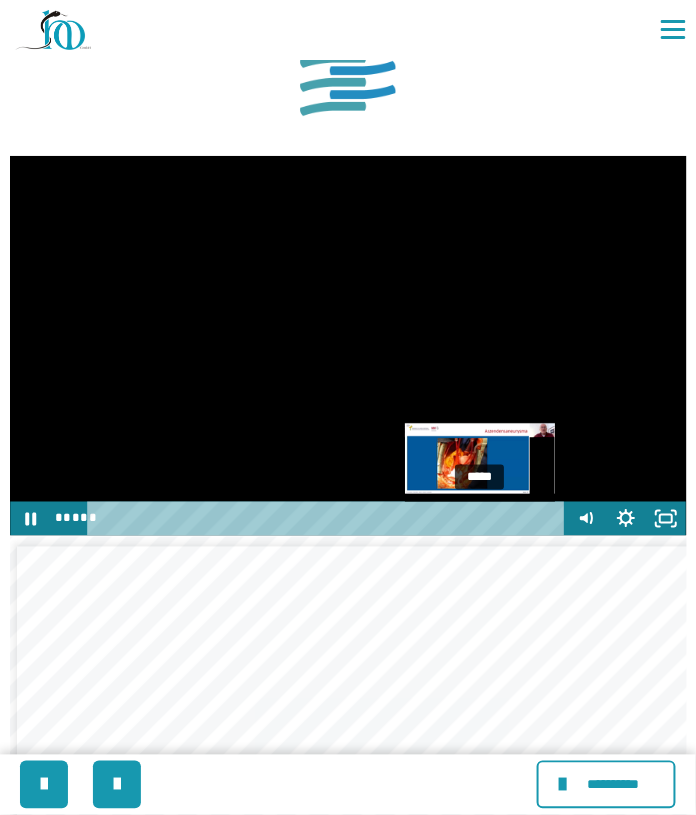 click at bounding box center [479, 518] 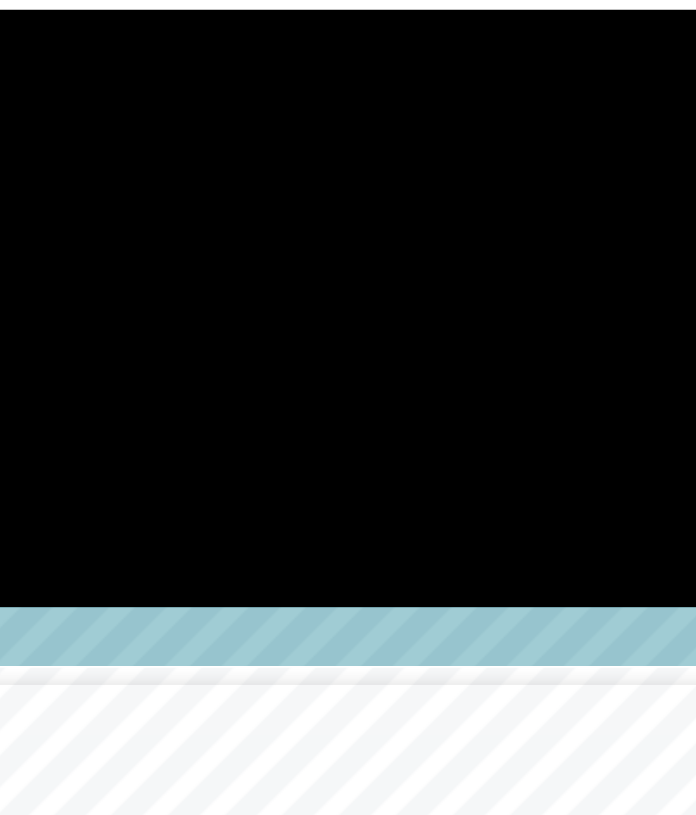 scroll, scrollTop: 1336, scrollLeft: 0, axis: vertical 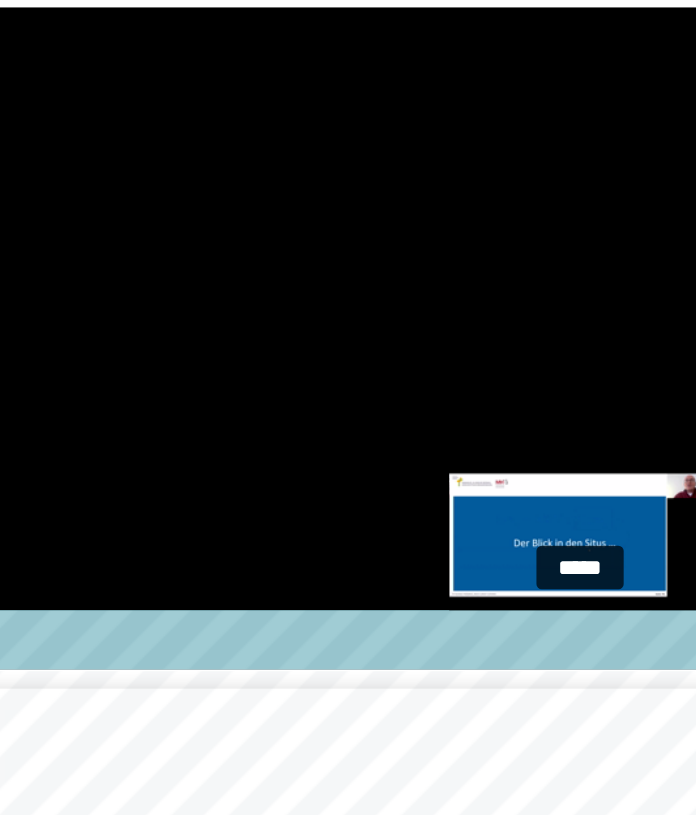 click at bounding box center (475, 518) 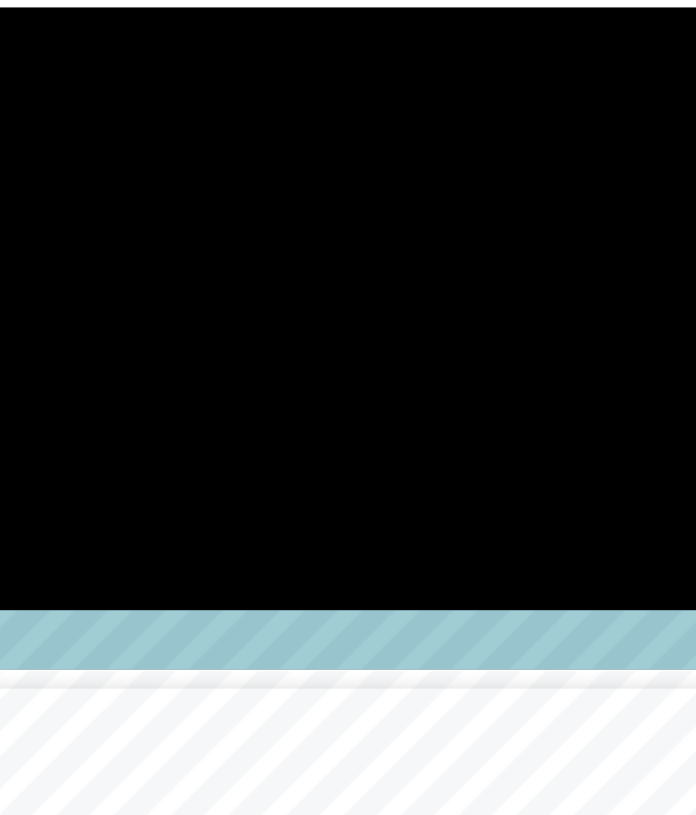 click at bounding box center (348, 346) 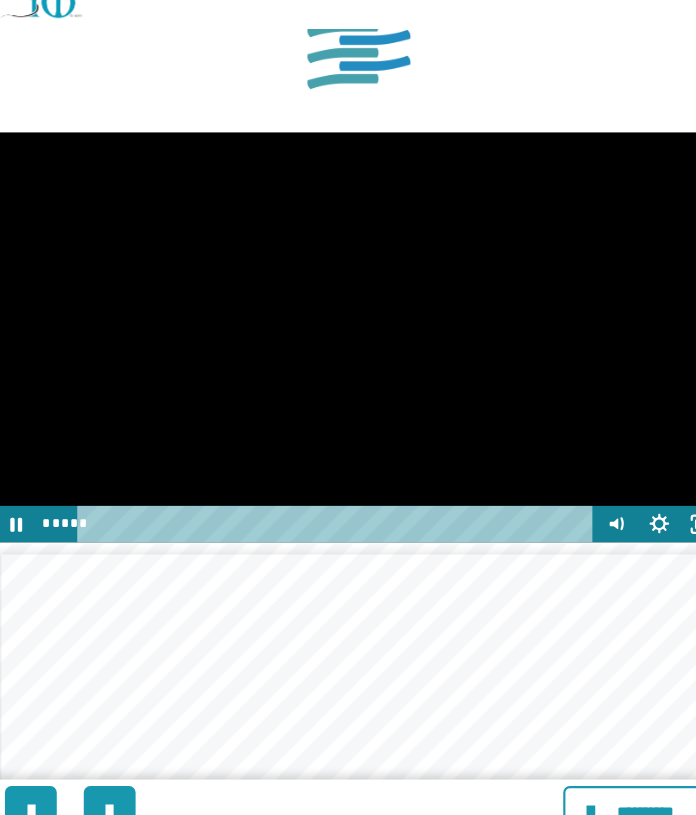scroll, scrollTop: 1336, scrollLeft: 0, axis: vertical 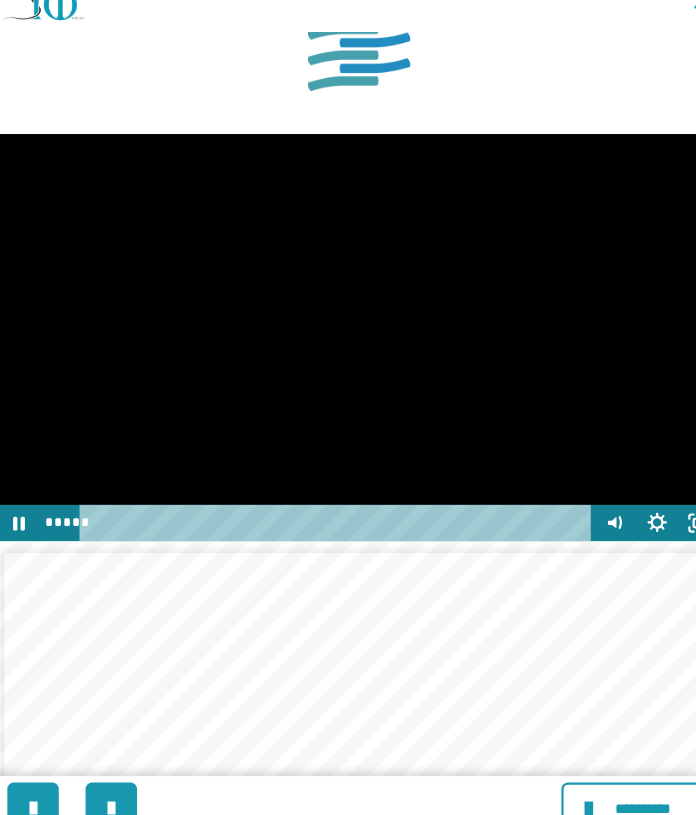 click at bounding box center (348, 346) 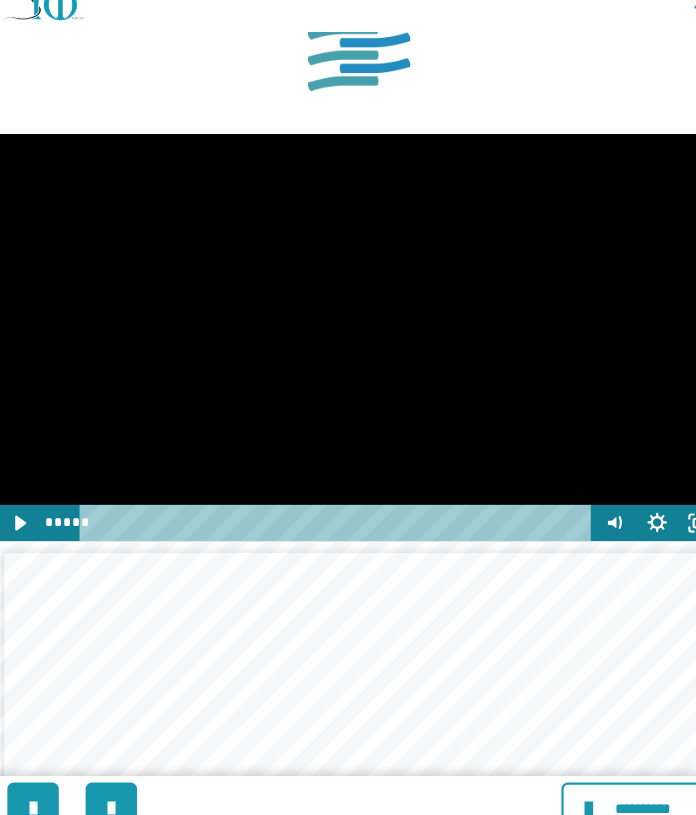 click at bounding box center [348, 346] 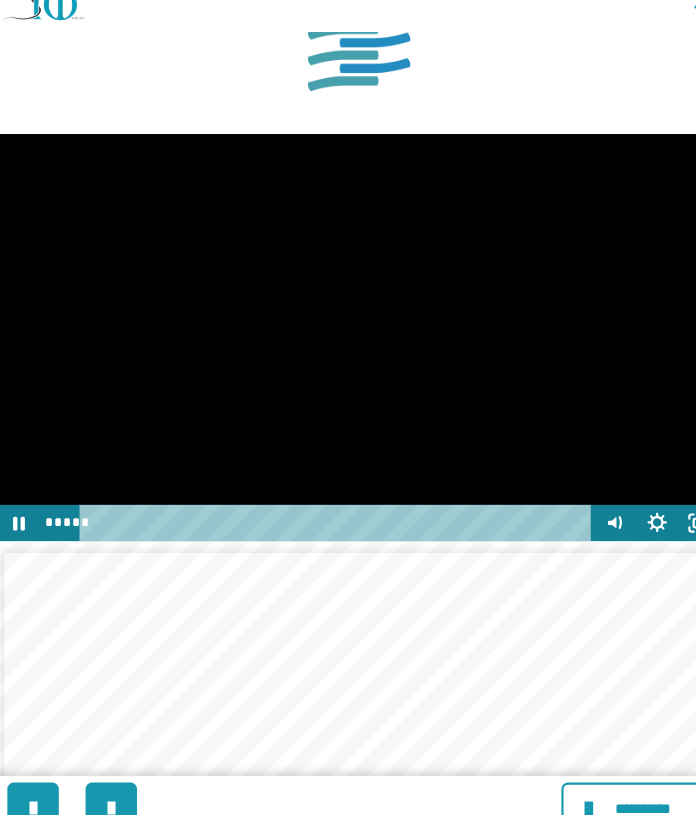 click at bounding box center (348, 346) 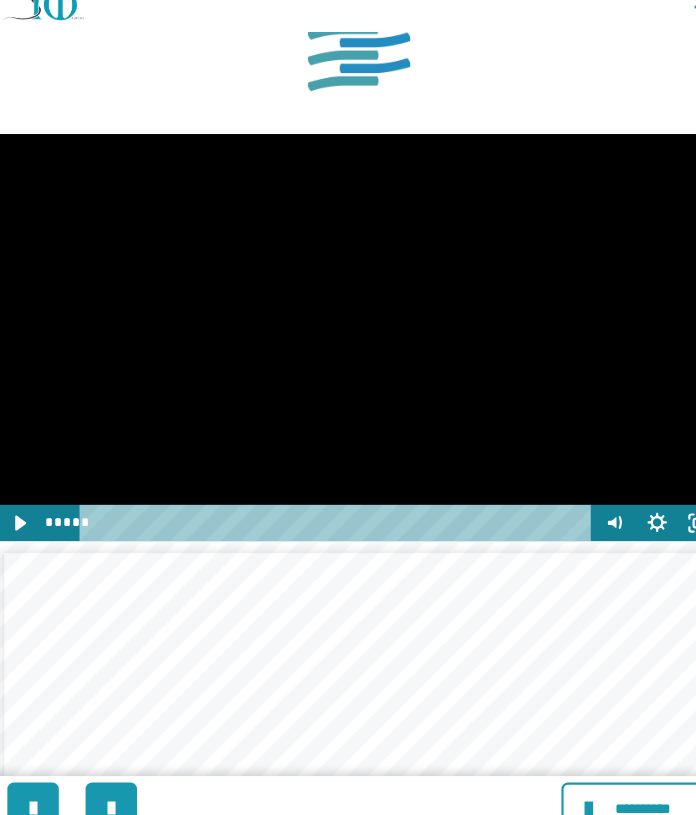 click at bounding box center (348, 346) 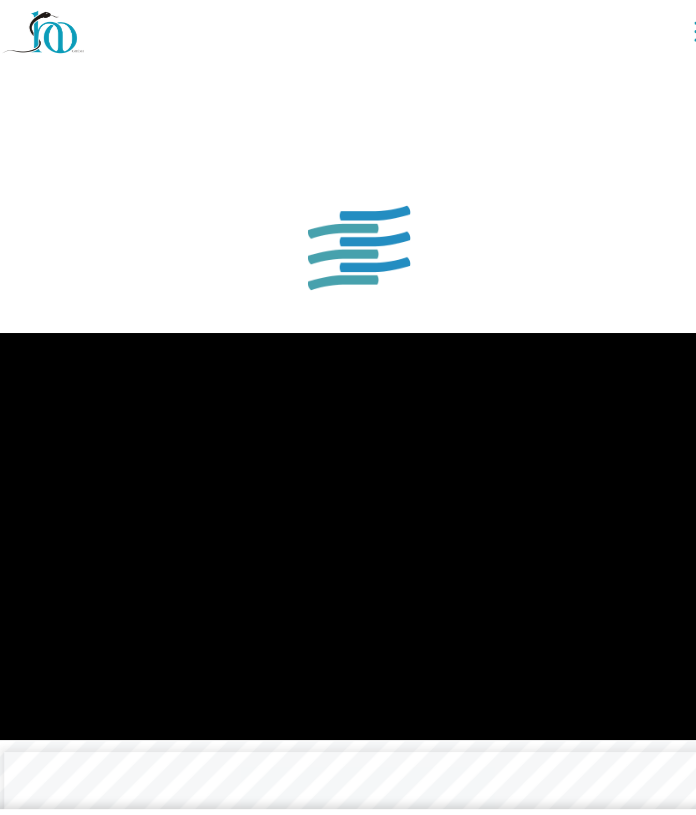 scroll, scrollTop: 1178, scrollLeft: 0, axis: vertical 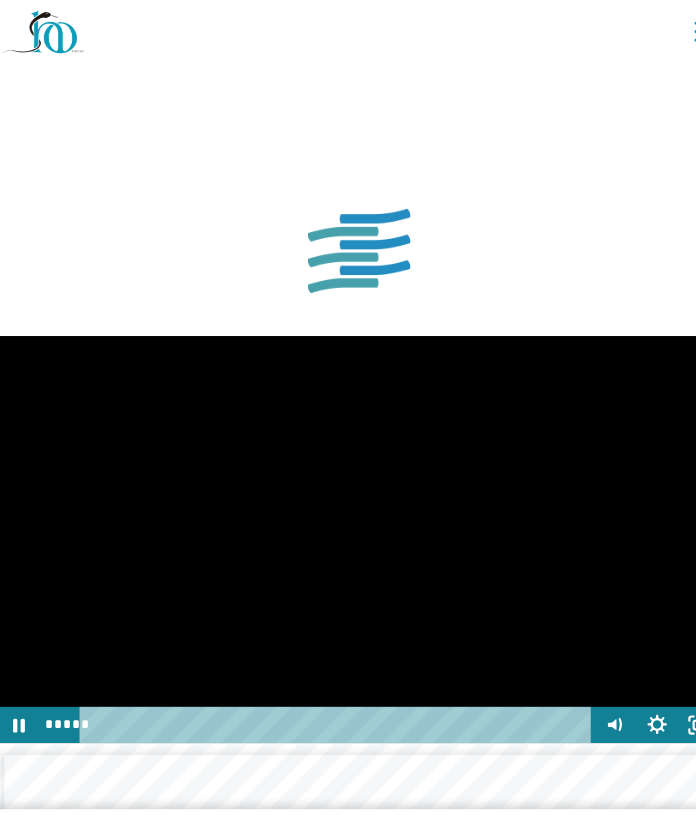 click at bounding box center [348, 504] 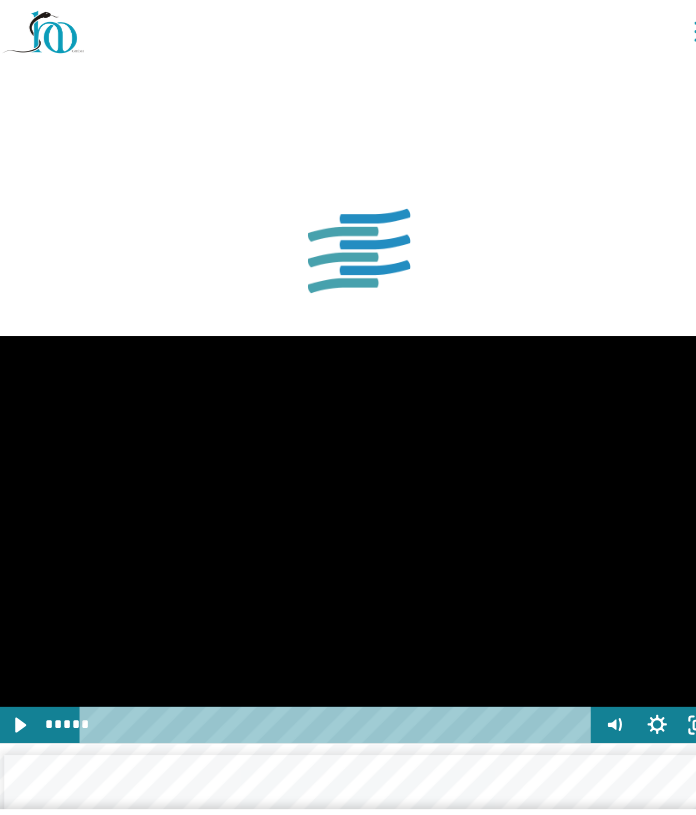 click at bounding box center (348, 504) 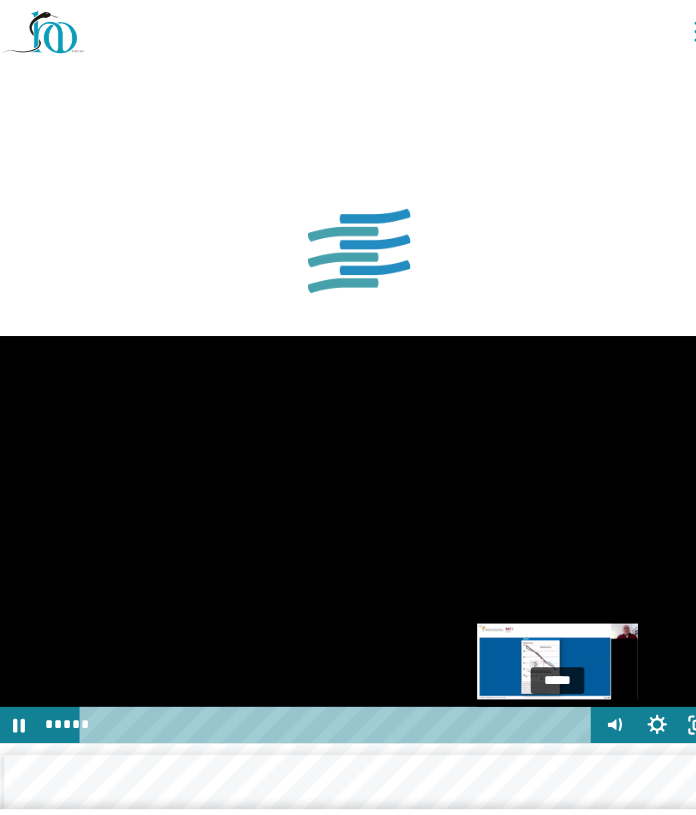click at bounding box center (533, 676) 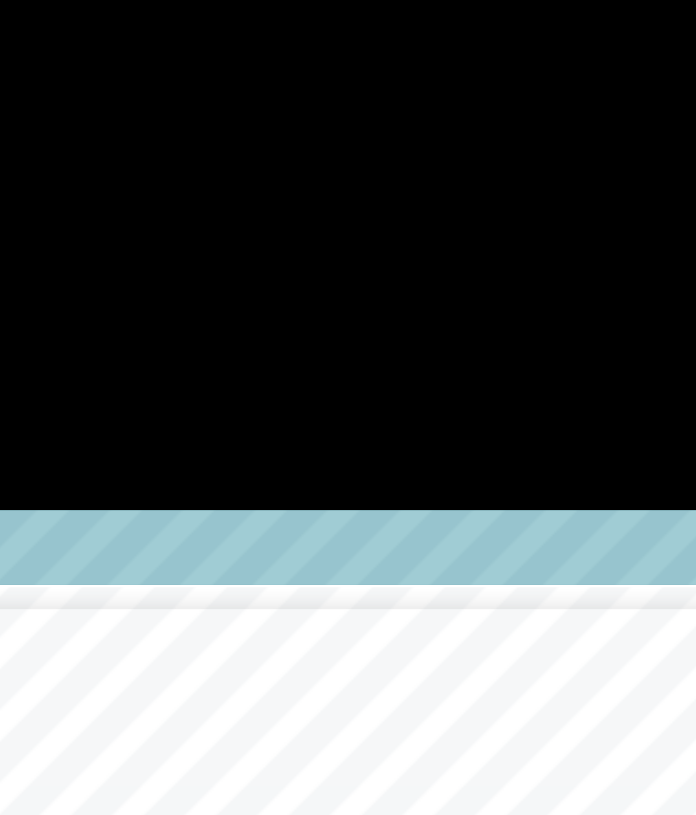scroll, scrollTop: 1348, scrollLeft: 0, axis: vertical 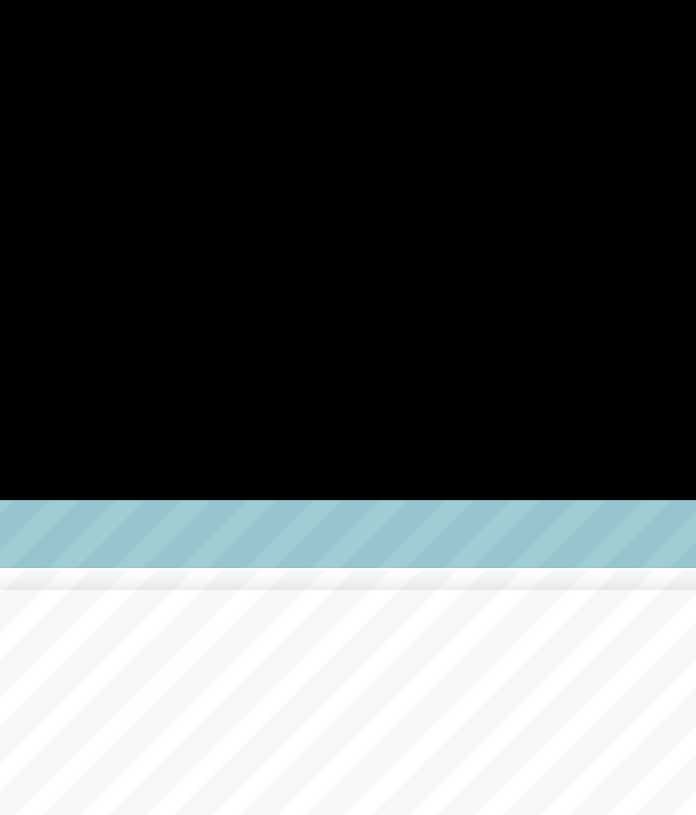 click at bounding box center (348, 334) 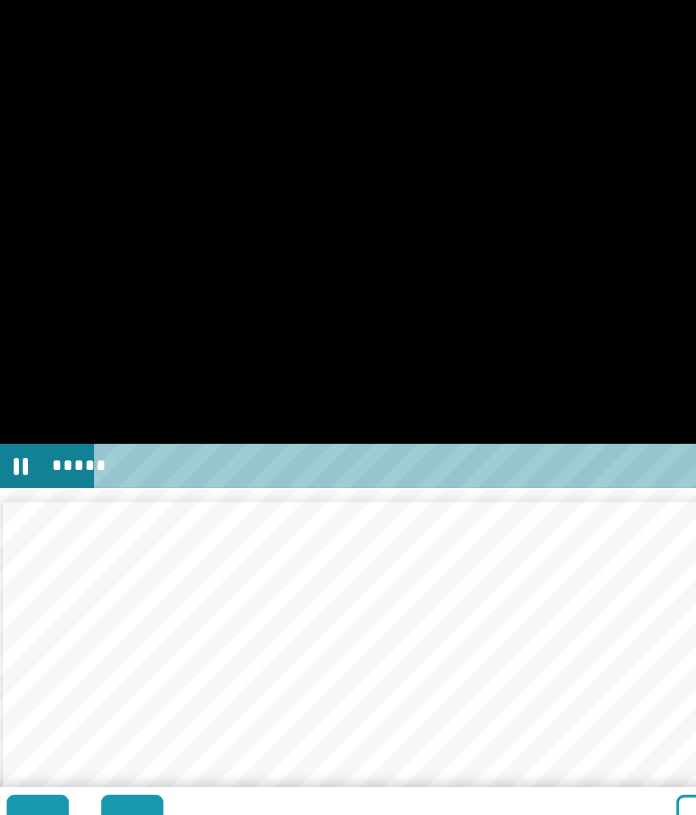 scroll, scrollTop: 1348, scrollLeft: 0, axis: vertical 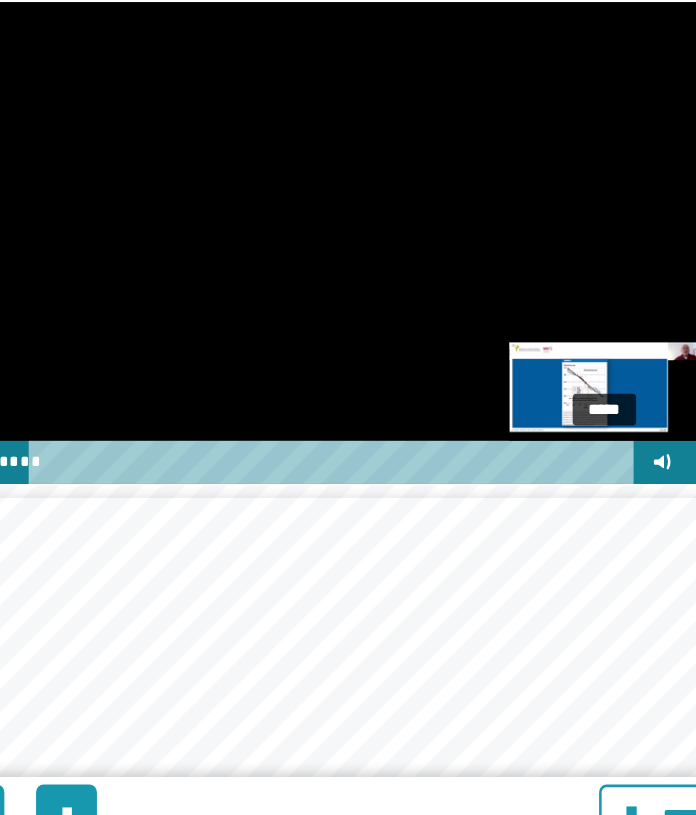 click at bounding box center (540, 506) 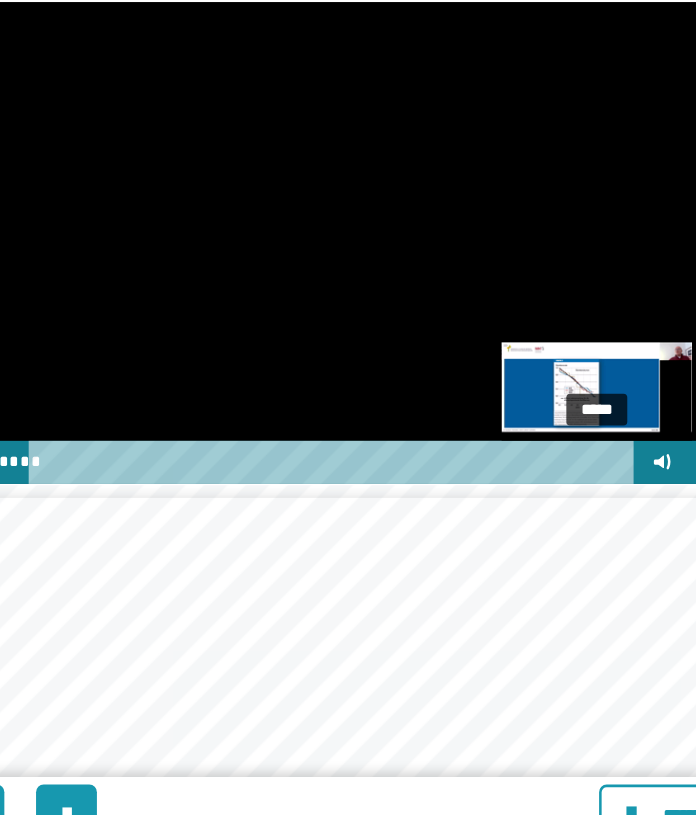 click at bounding box center (540, 506) 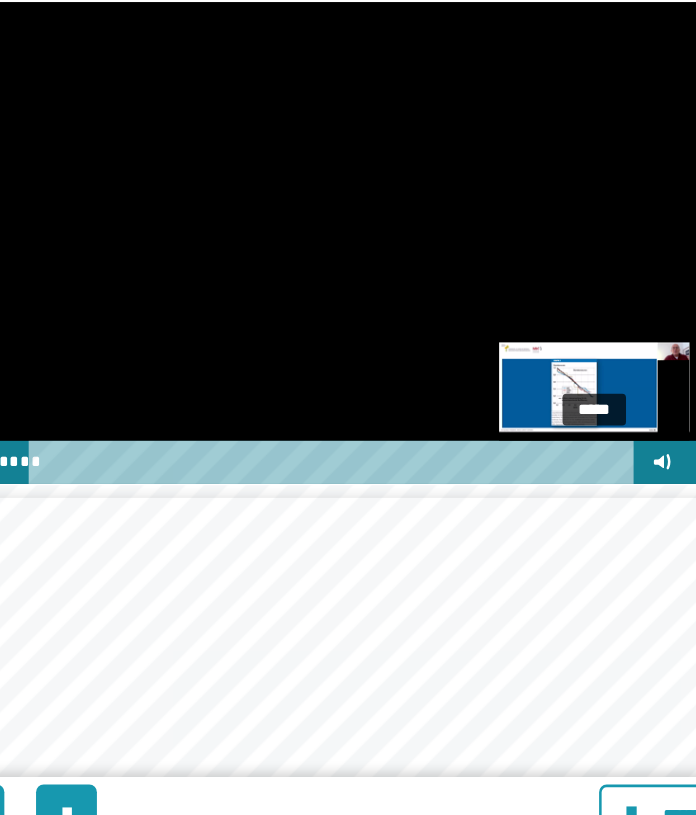 click at bounding box center (533, 506) 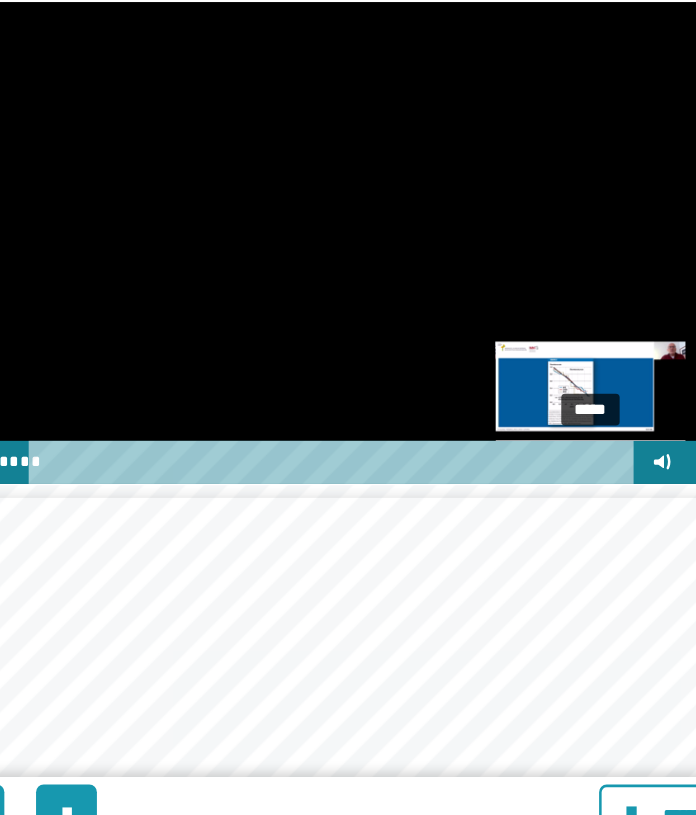 click at bounding box center (533, 506) 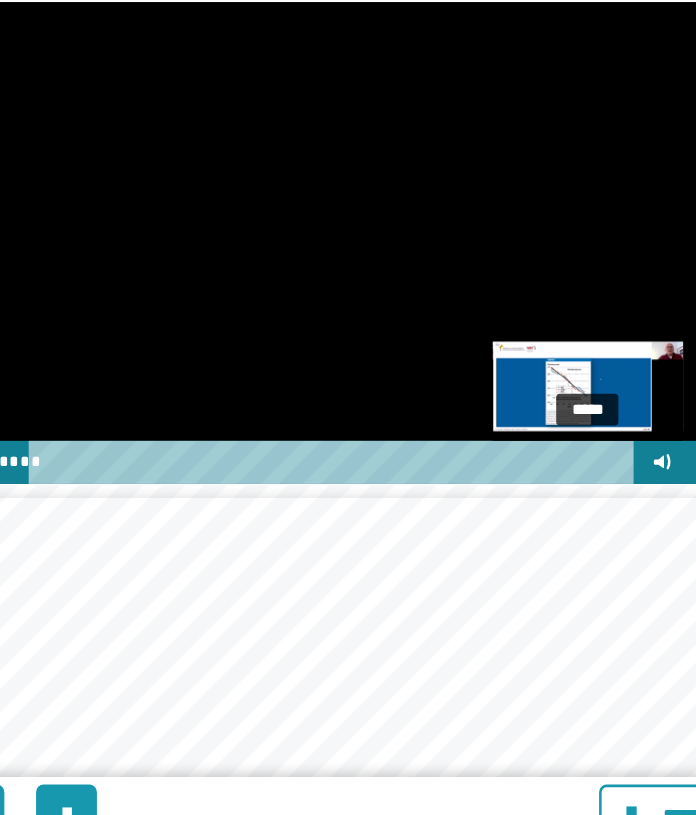 click at bounding box center (528, 506) 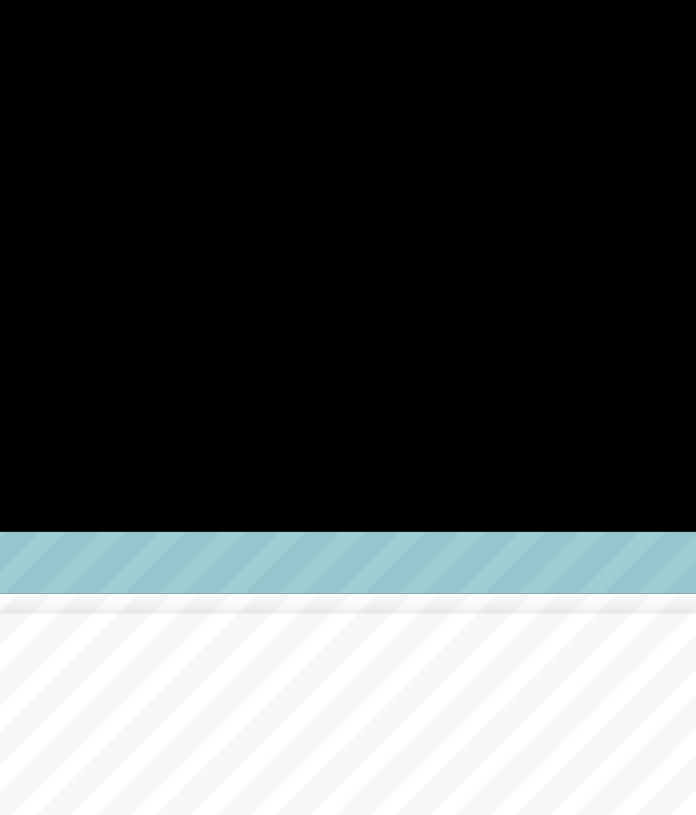 scroll, scrollTop: 1348, scrollLeft: 0, axis: vertical 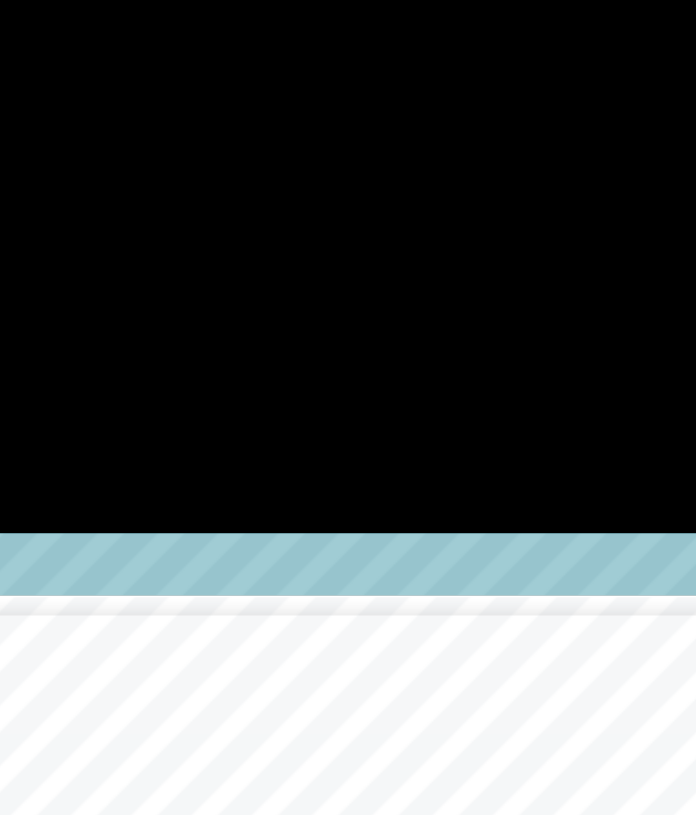 click at bounding box center [348, 334] 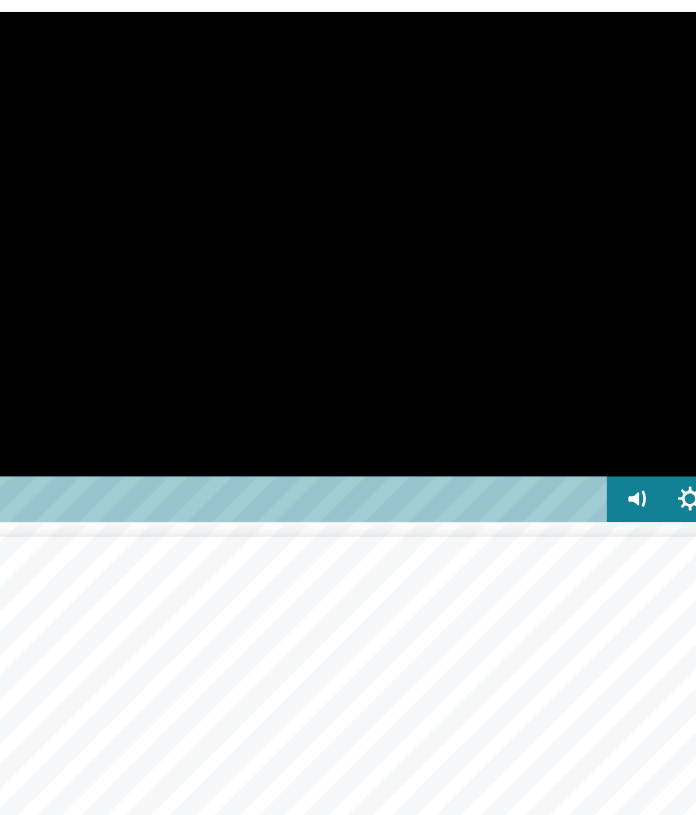 scroll, scrollTop: 1348, scrollLeft: 0, axis: vertical 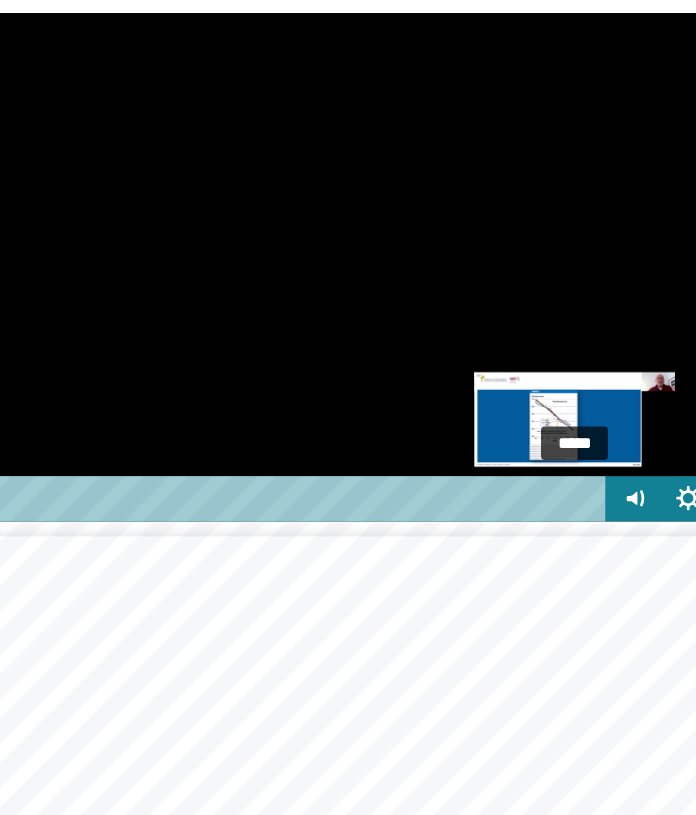 click at bounding box center (541, 506) 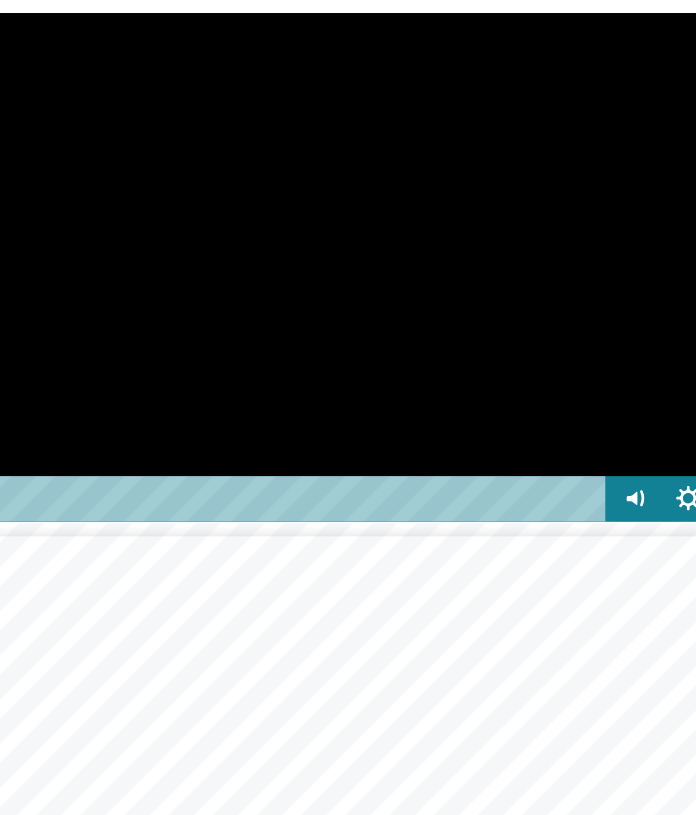 click at bounding box center [348, 334] 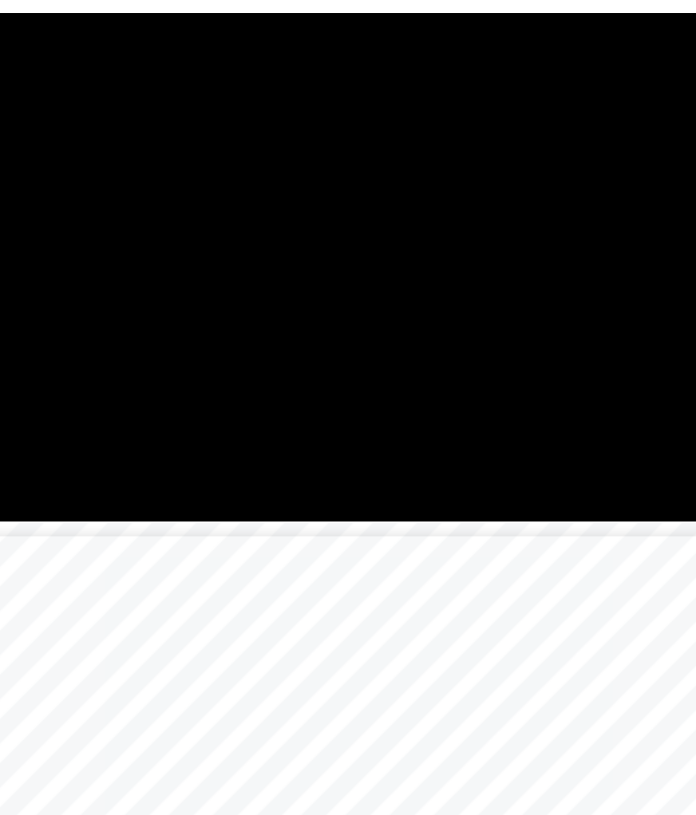 scroll, scrollTop: 7, scrollLeft: 0, axis: vertical 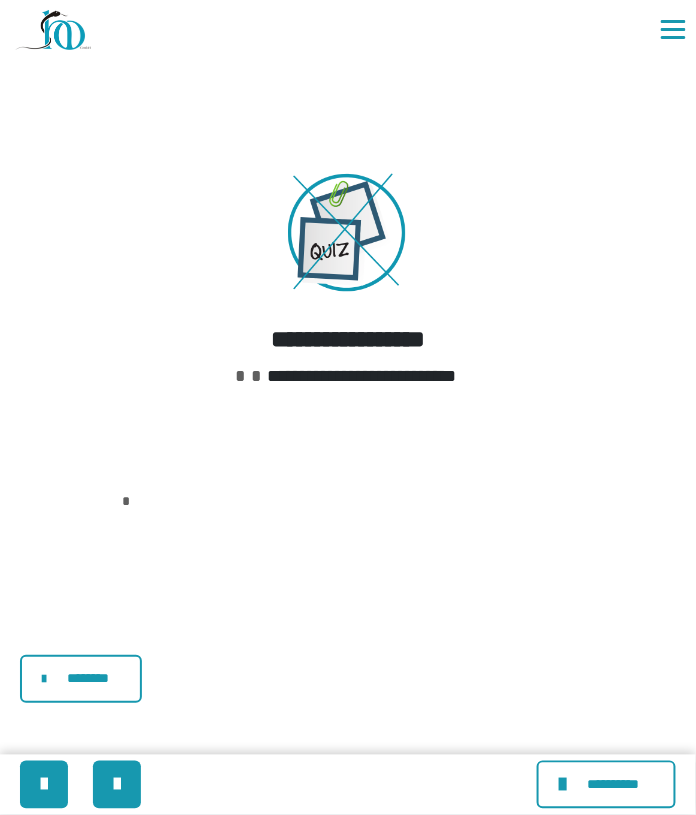click on "********" at bounding box center [88, 678] 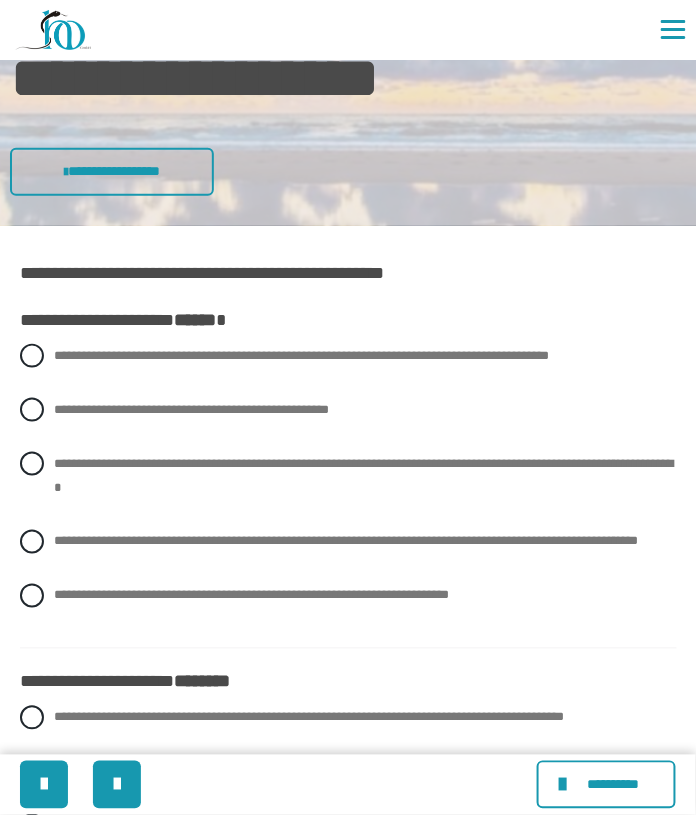 scroll, scrollTop: 108, scrollLeft: 0, axis: vertical 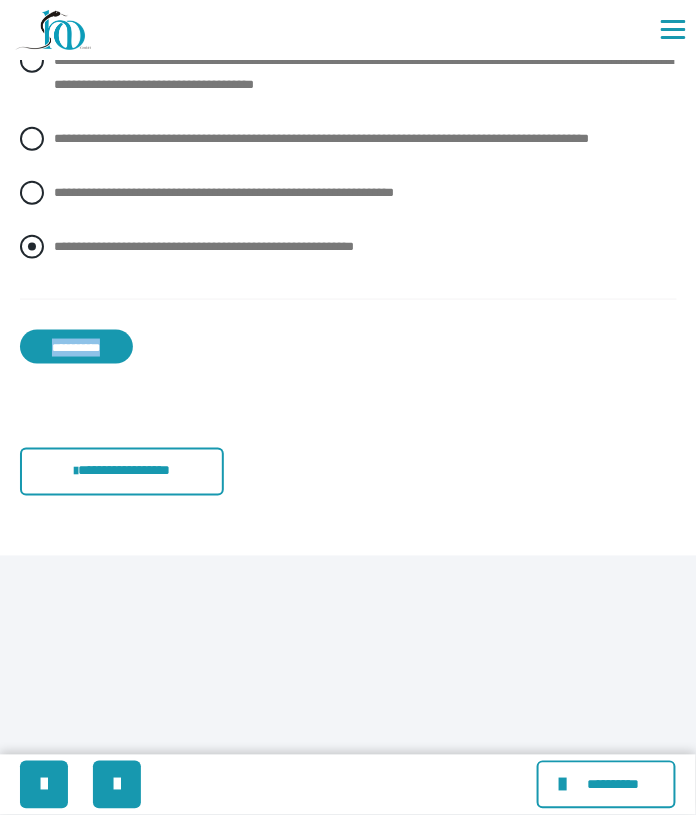drag, startPoint x: 21, startPoint y: 273, endPoint x: 228, endPoint y: 503, distance: 309.43335 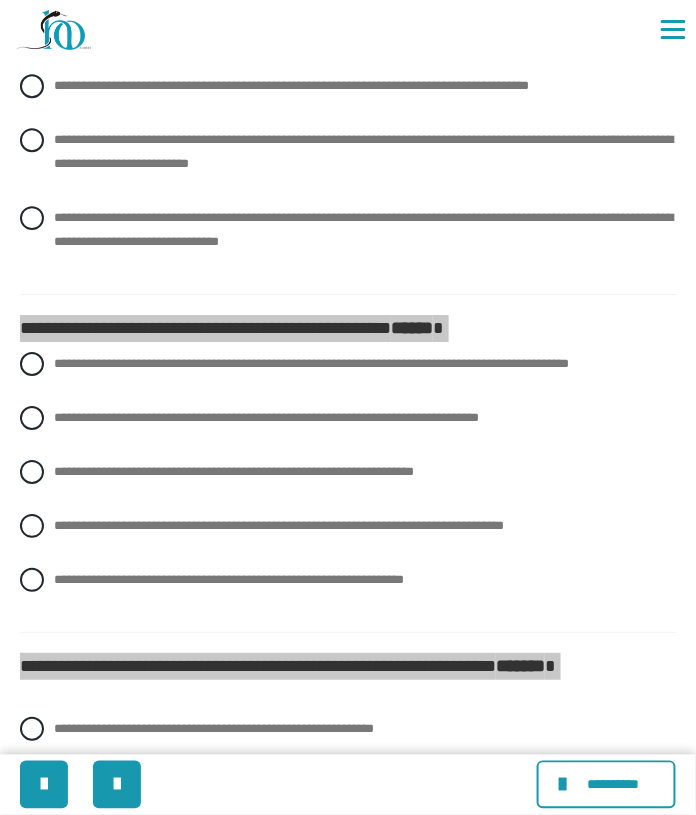 scroll, scrollTop: 850, scrollLeft: 0, axis: vertical 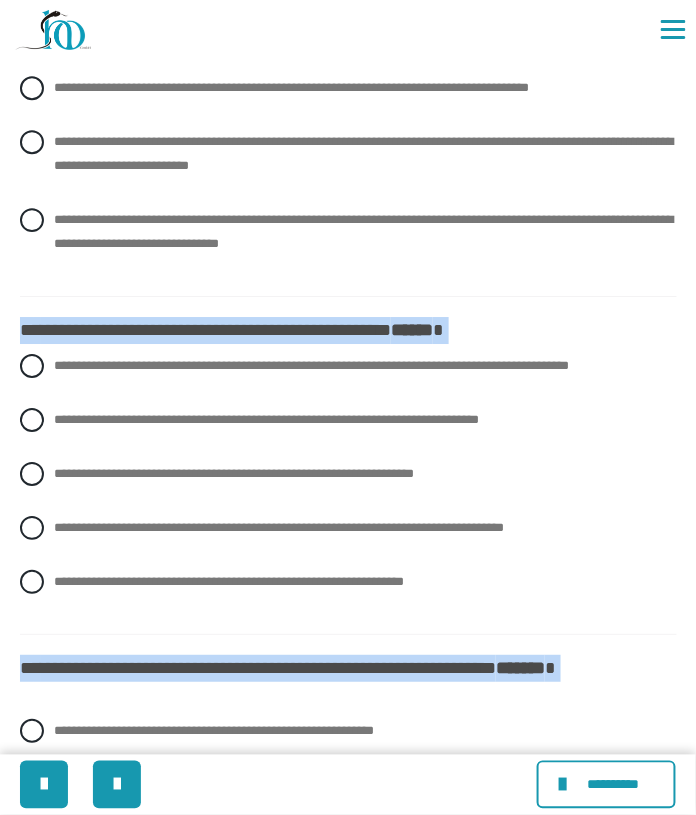 click on "**********" at bounding box center [242, 330] 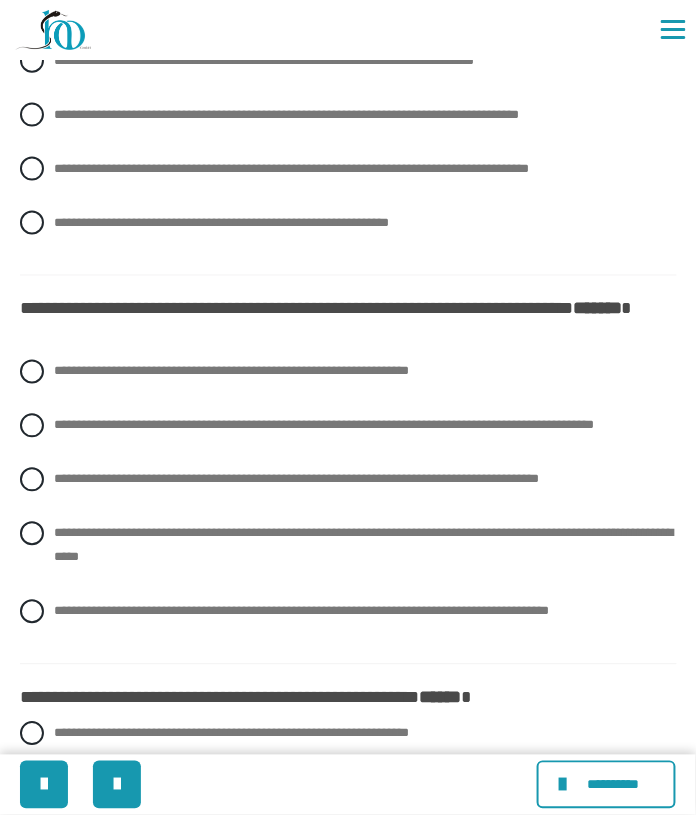scroll, scrollTop: 1572, scrollLeft: 0, axis: vertical 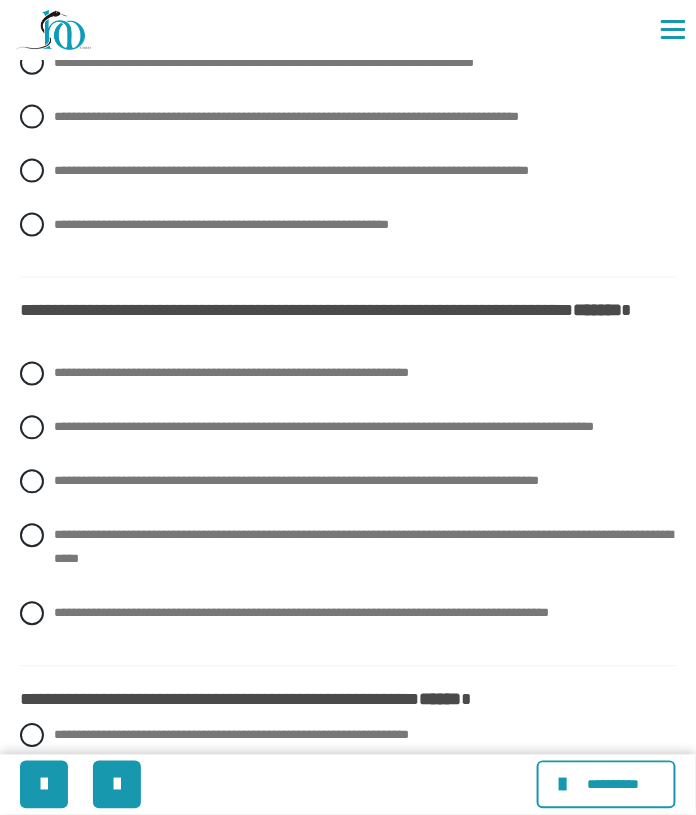 click on "**********" at bounding box center (348, 132) 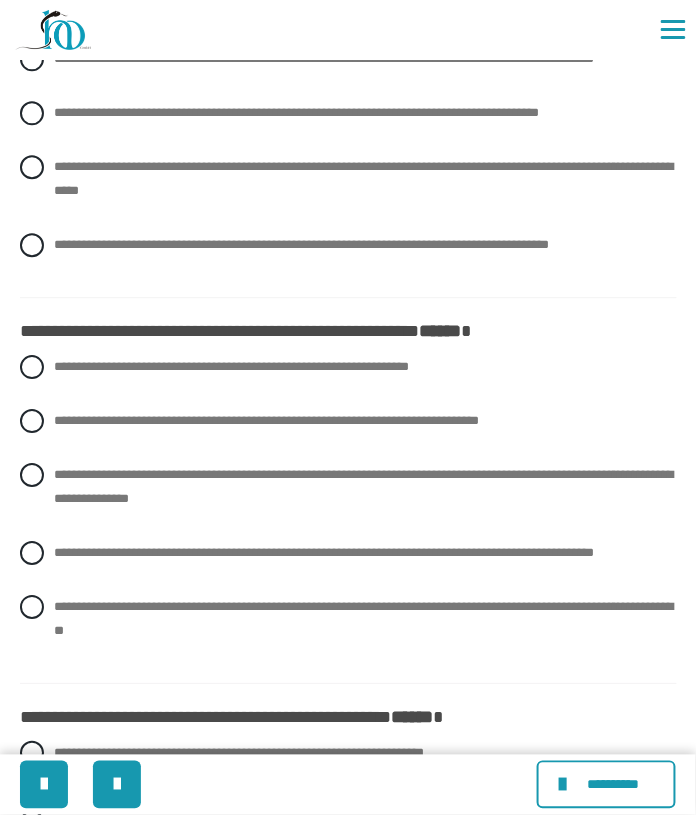scroll, scrollTop: 1942, scrollLeft: 0, axis: vertical 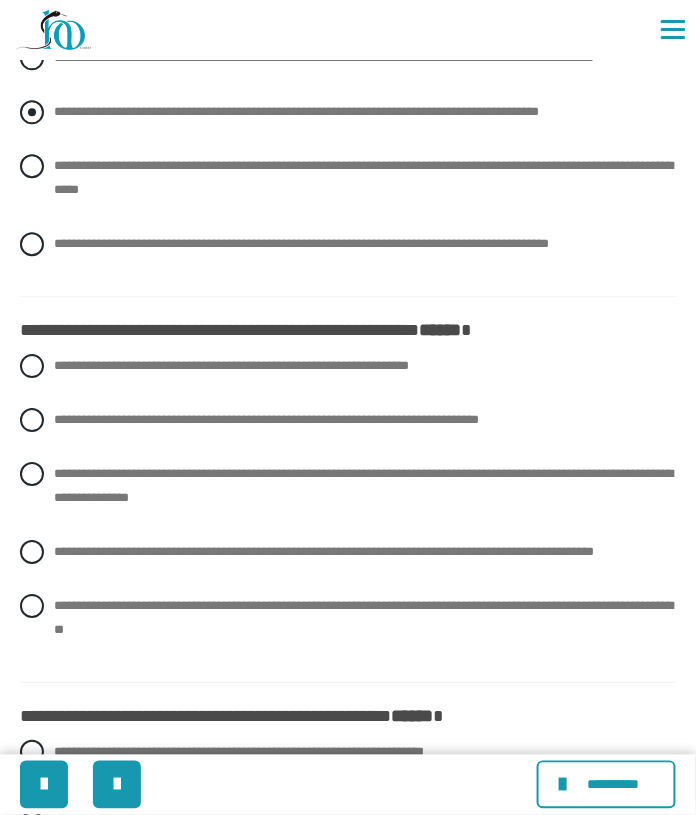 click on "**********" at bounding box center [296, 111] 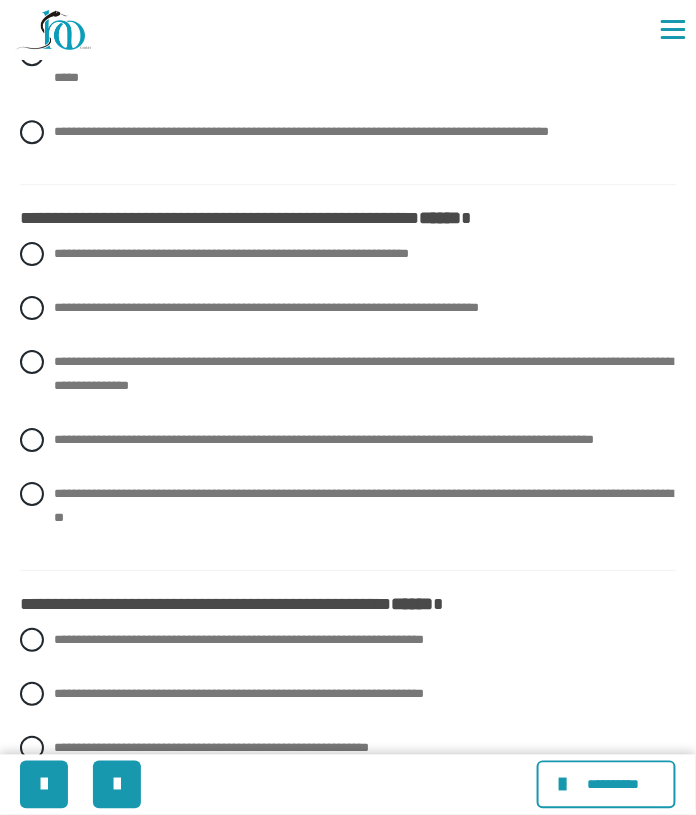 scroll, scrollTop: 2053, scrollLeft: 0, axis: vertical 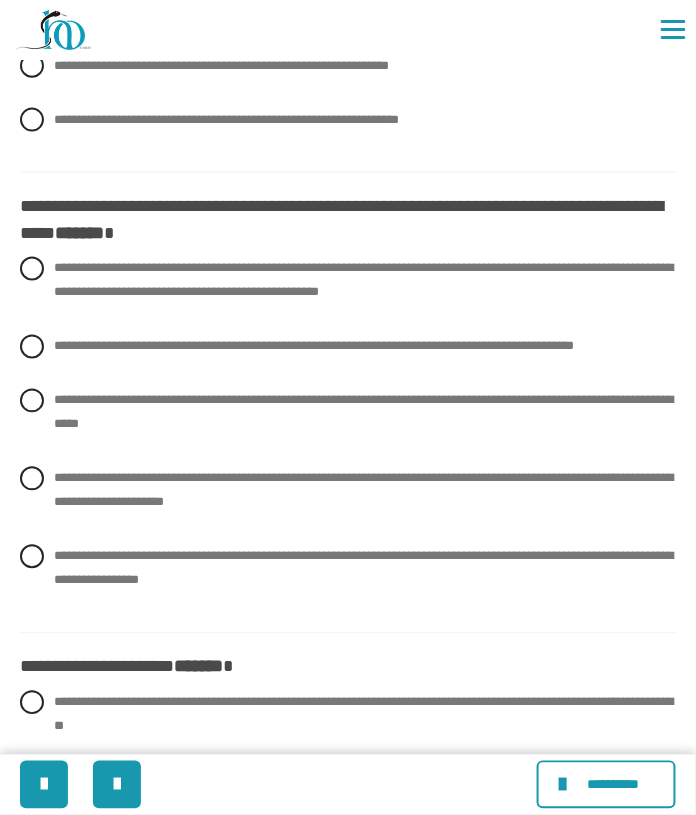 click on "*******" at bounding box center [79, 233] 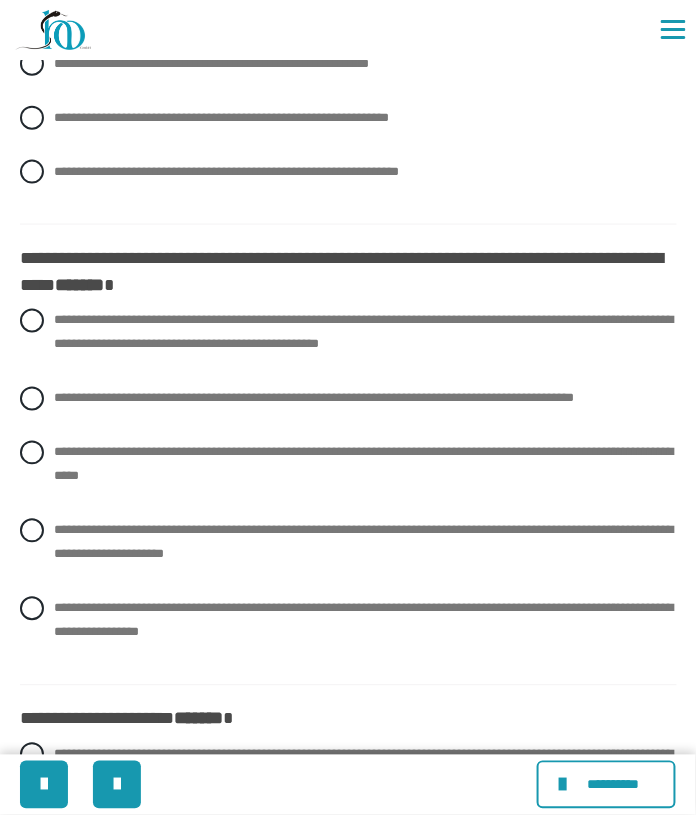 scroll, scrollTop: 2737, scrollLeft: 0, axis: vertical 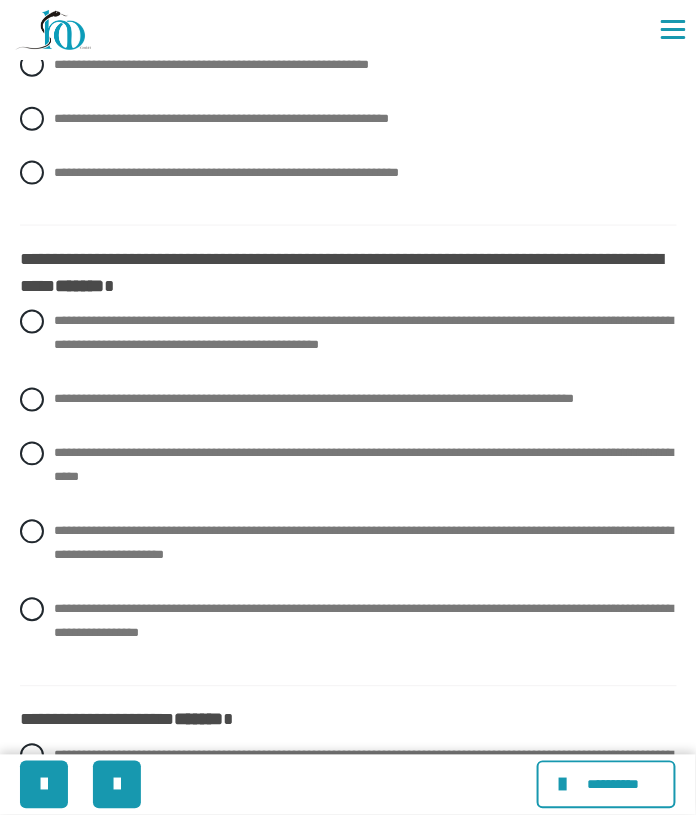 click on "**********" at bounding box center (348, 80) 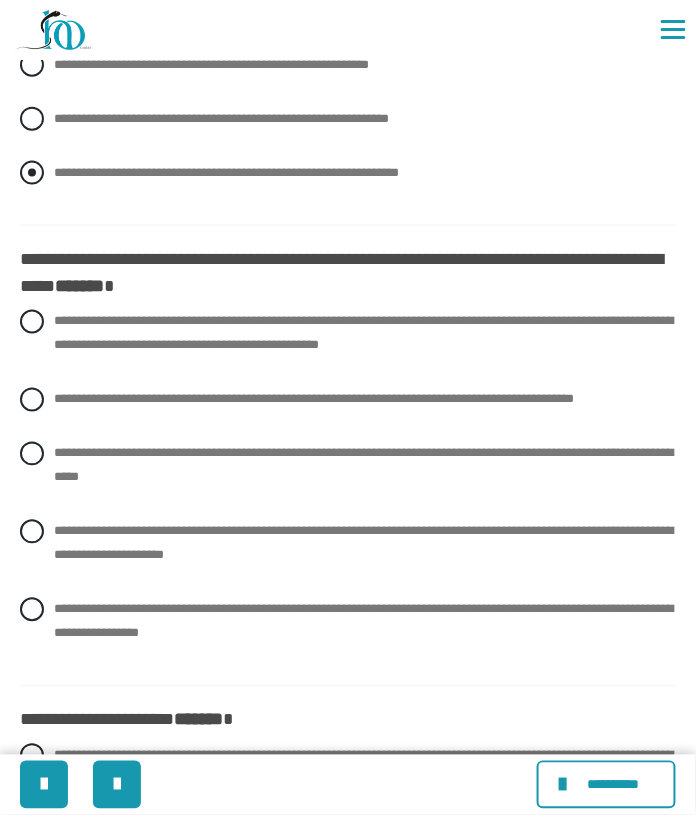 scroll, scrollTop: 2878, scrollLeft: 0, axis: vertical 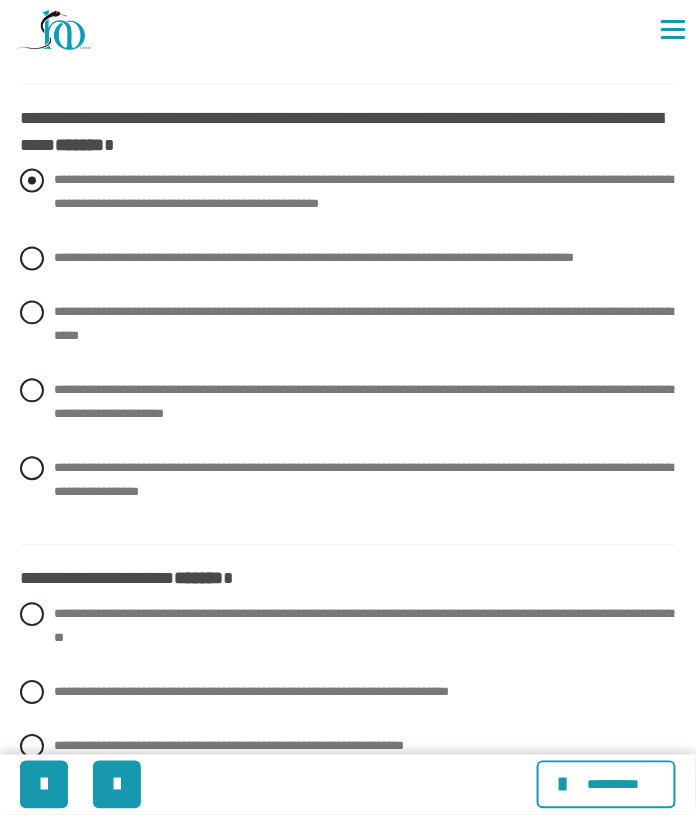 click on "**********" at bounding box center (364, 192) 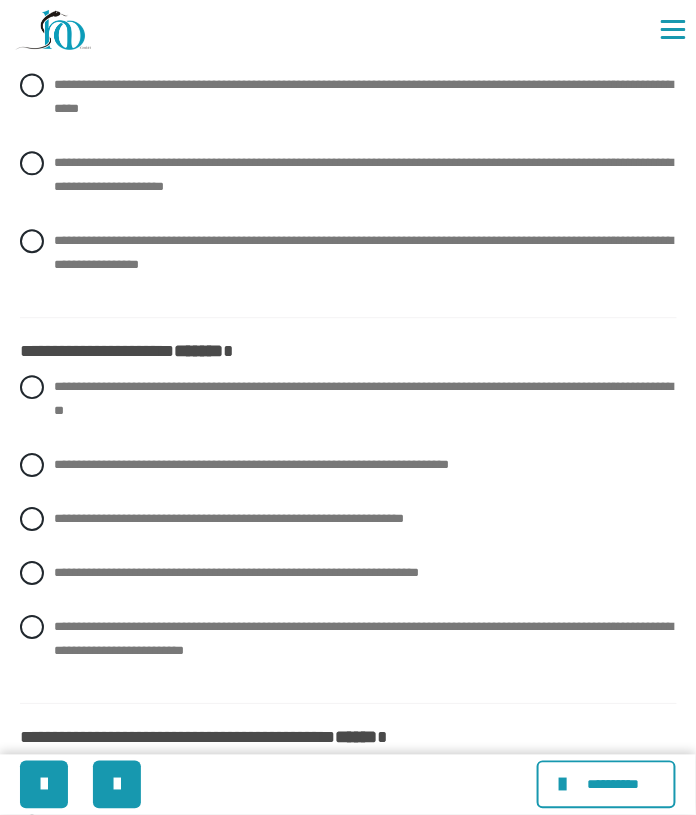 scroll, scrollTop: 3105, scrollLeft: 0, axis: vertical 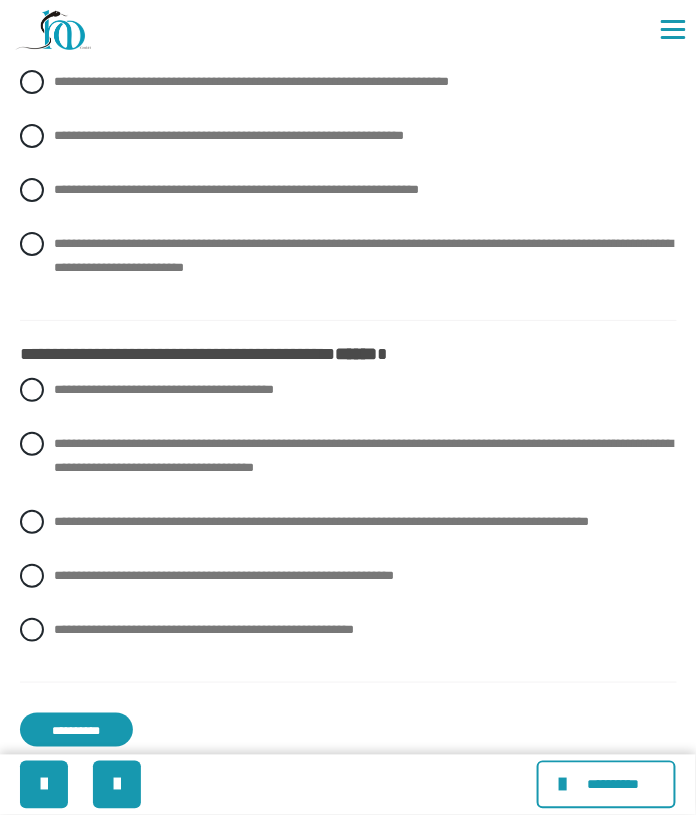 click on "**********" at bounding box center [348, 151] 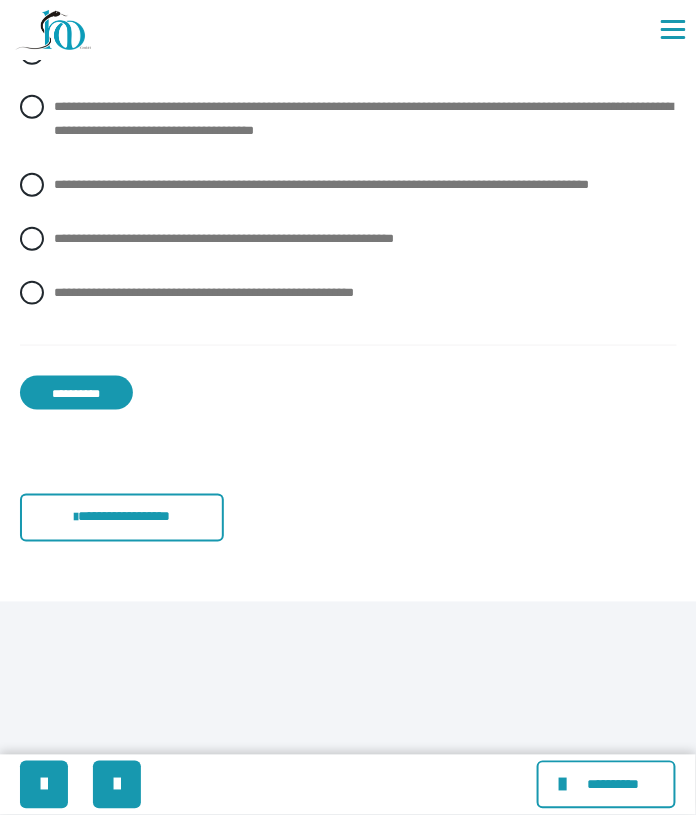 scroll, scrollTop: 3826, scrollLeft: 0, axis: vertical 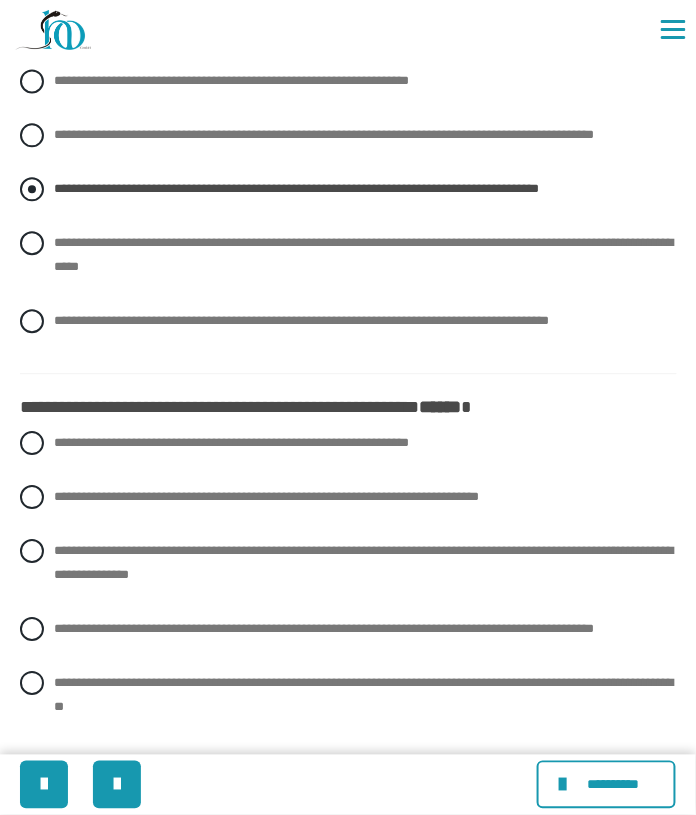 click on "**********" at bounding box center (296, 188) 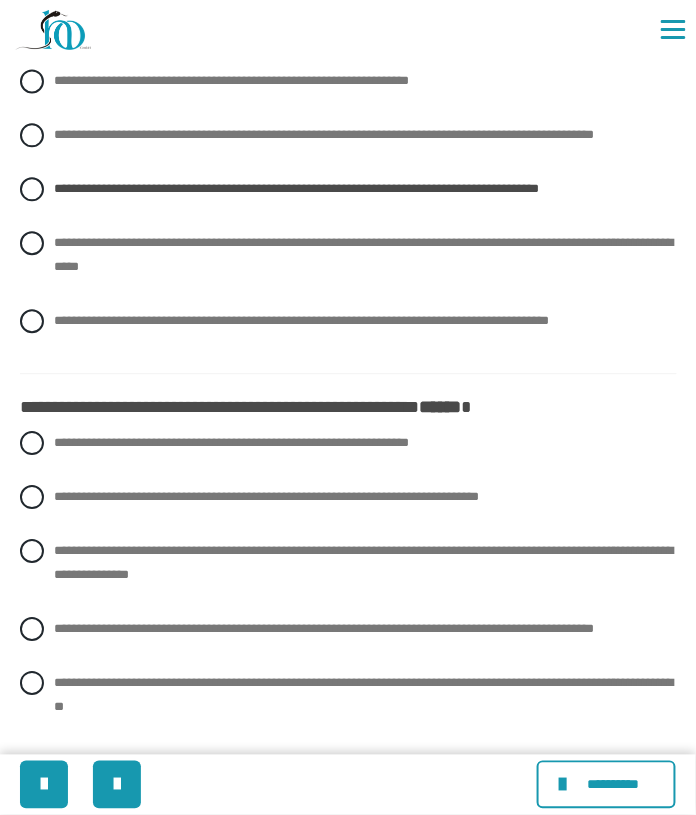 click on "**********" at bounding box center [337, 18] 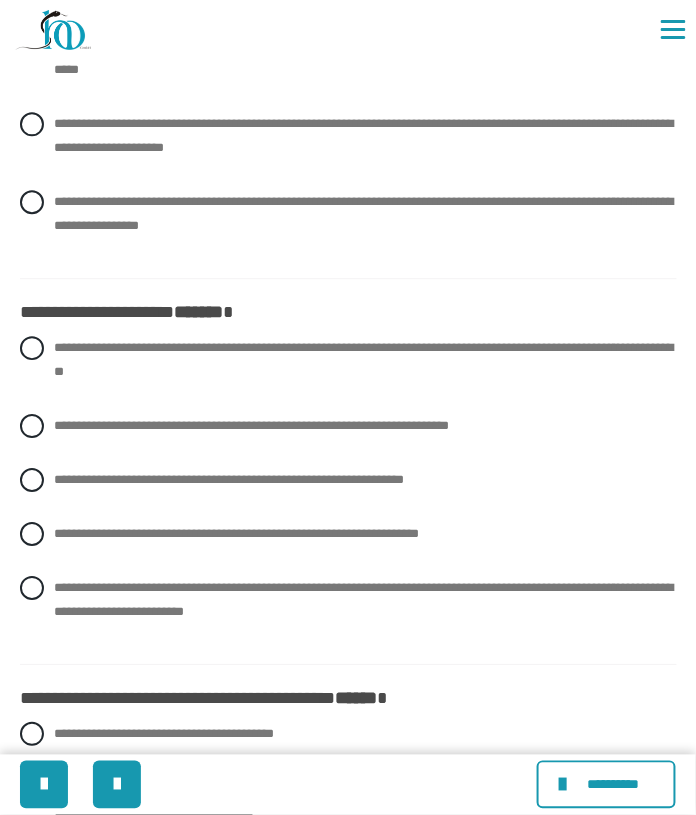 scroll, scrollTop: 3144, scrollLeft: 0, axis: vertical 